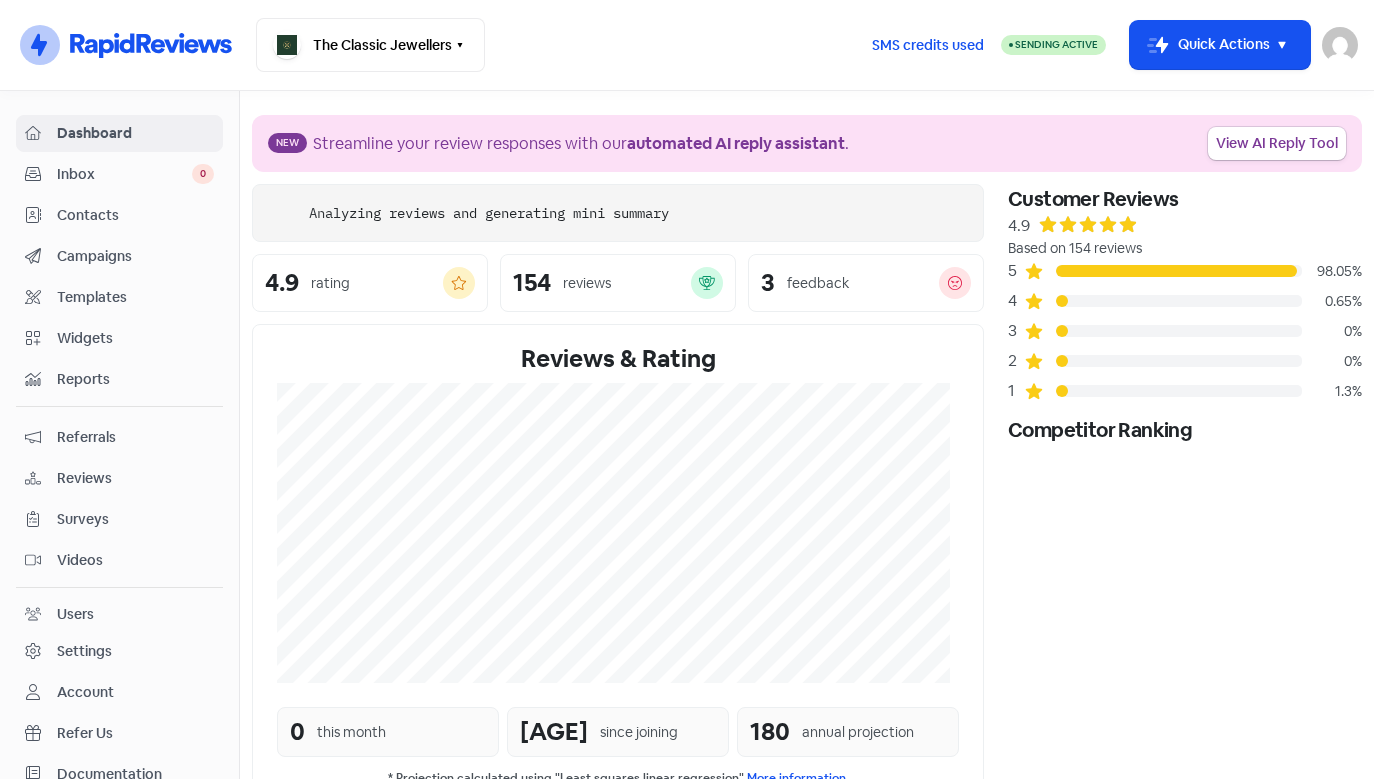 scroll, scrollTop: 0, scrollLeft: 0, axis: both 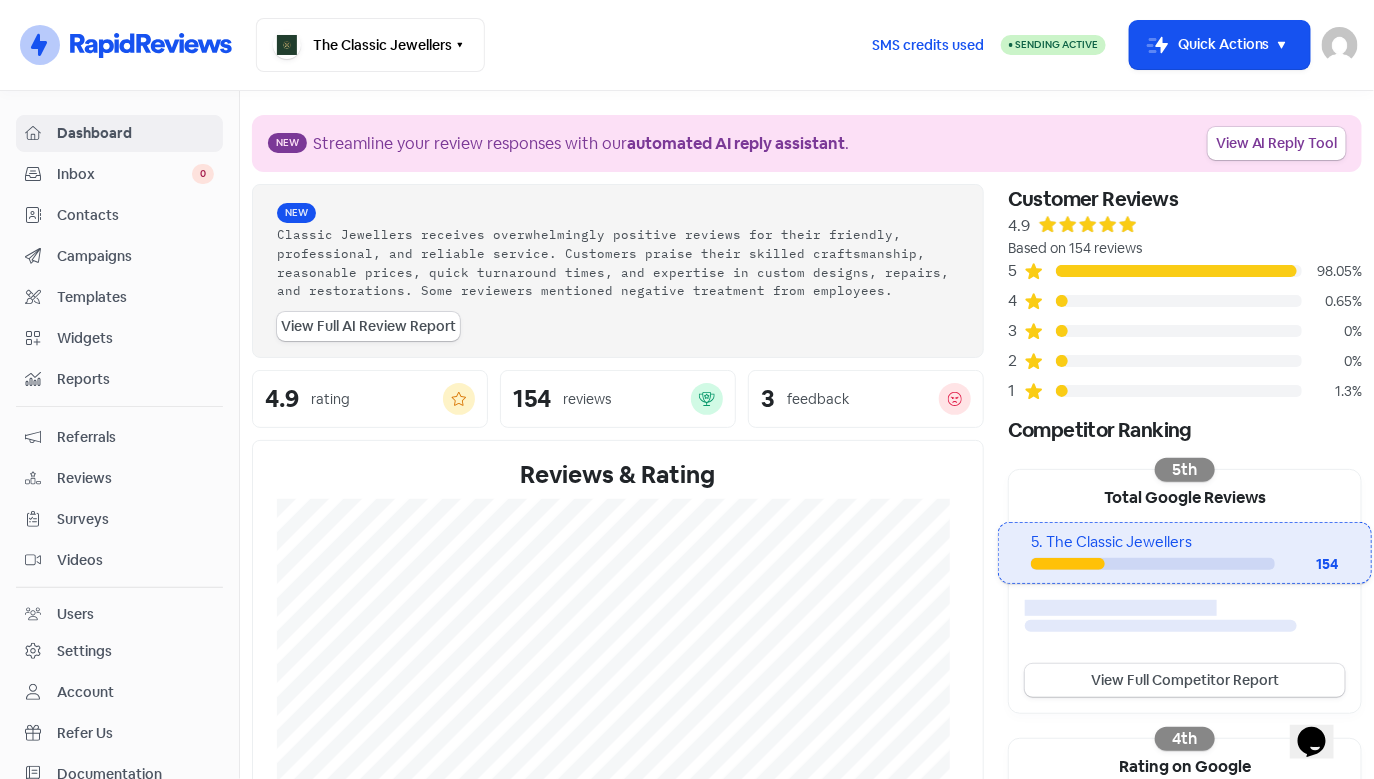 click on "Contacts" at bounding box center [135, 215] 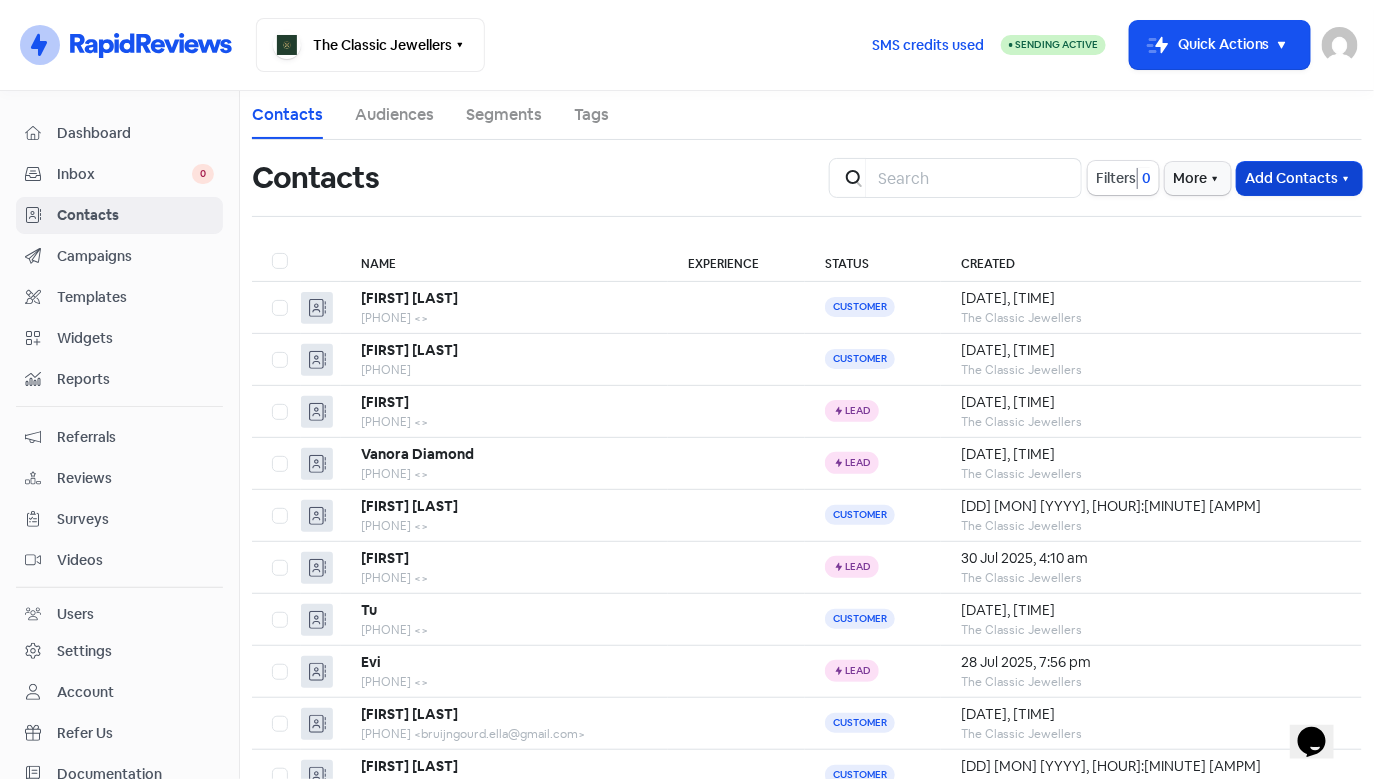click on "Add Contacts" at bounding box center [1299, 178] 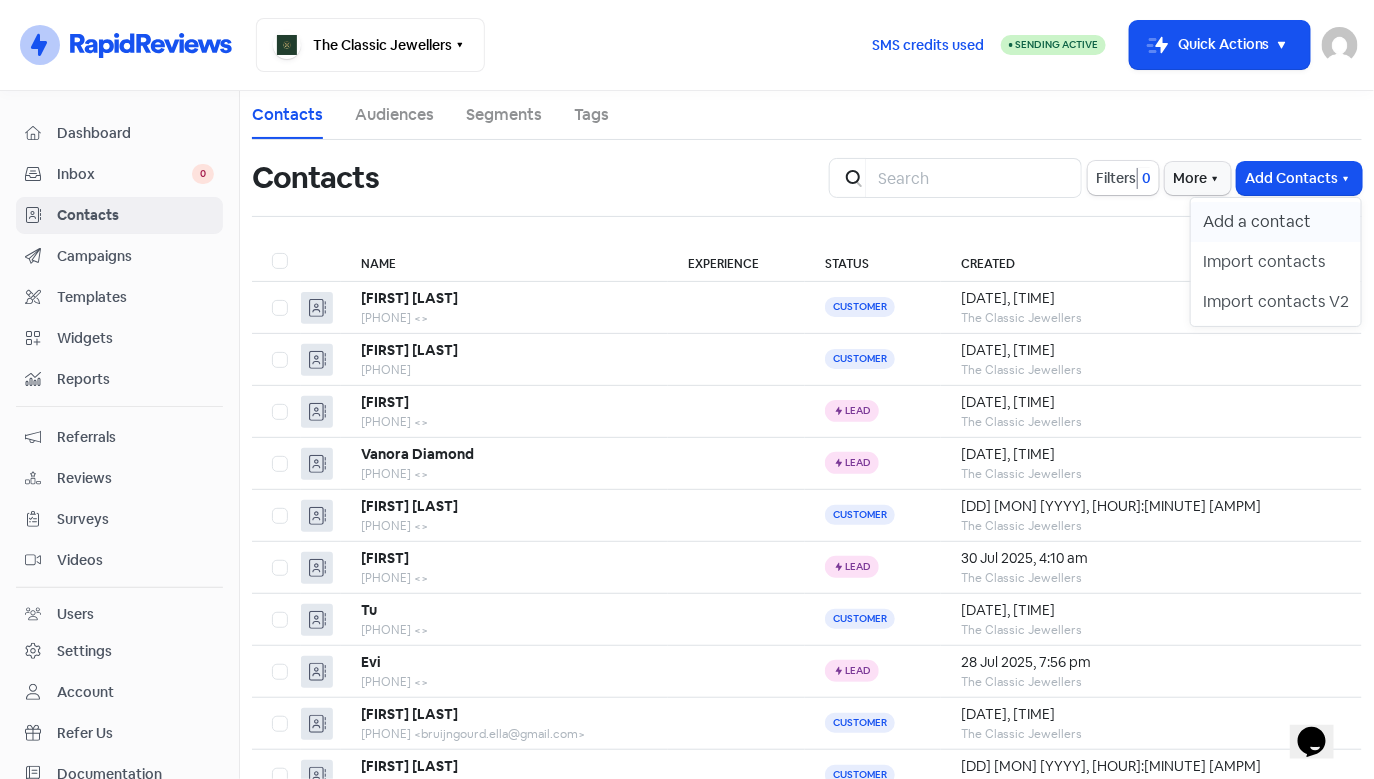 click on "Add a contact" at bounding box center [1276, 222] 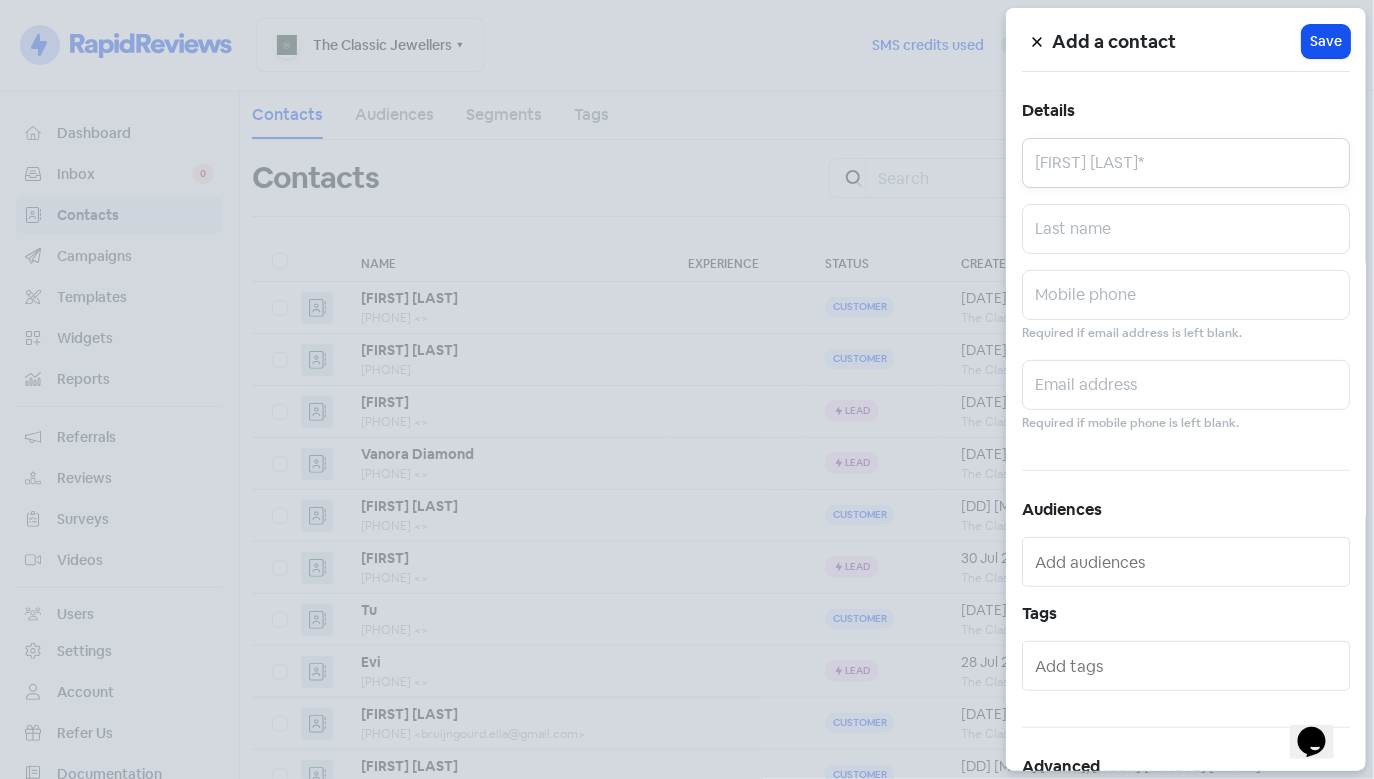click at bounding box center [1186, 163] 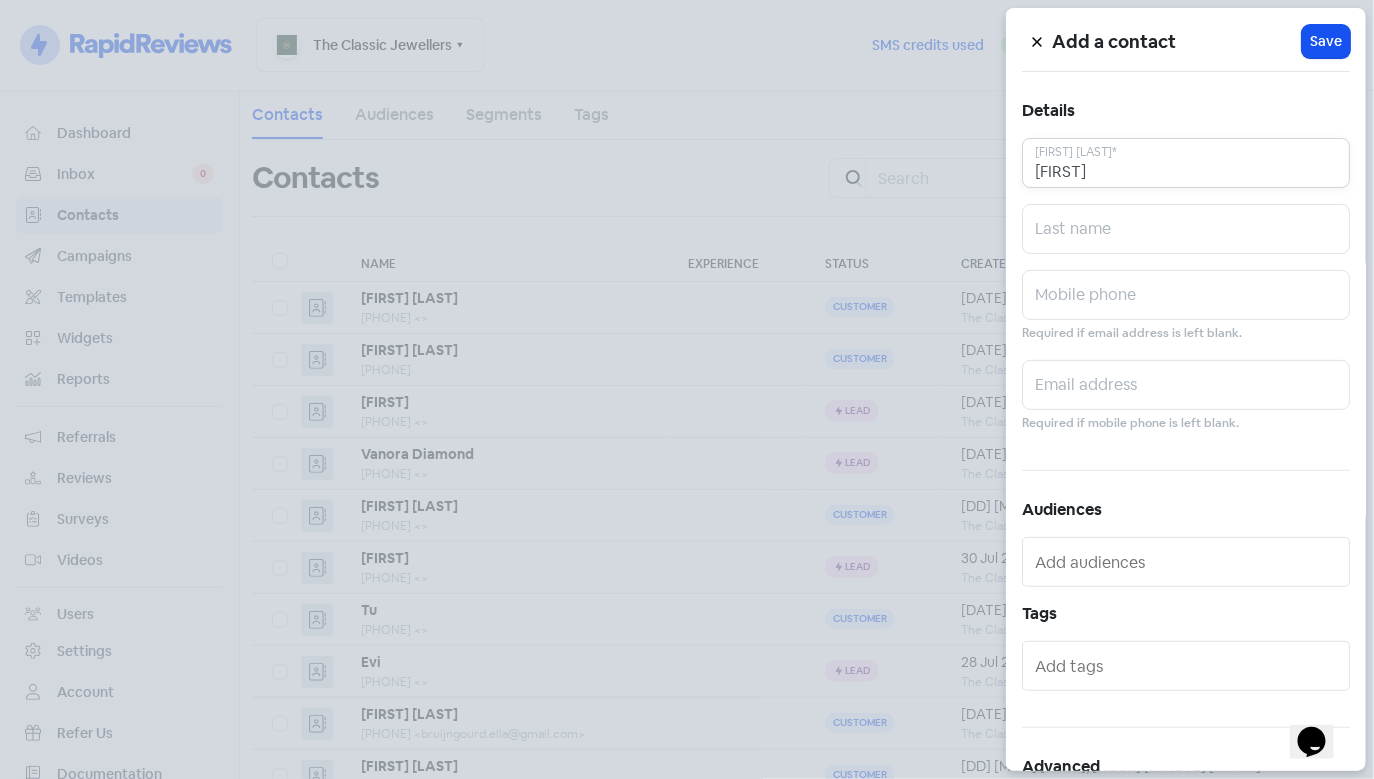 type on "Matt" 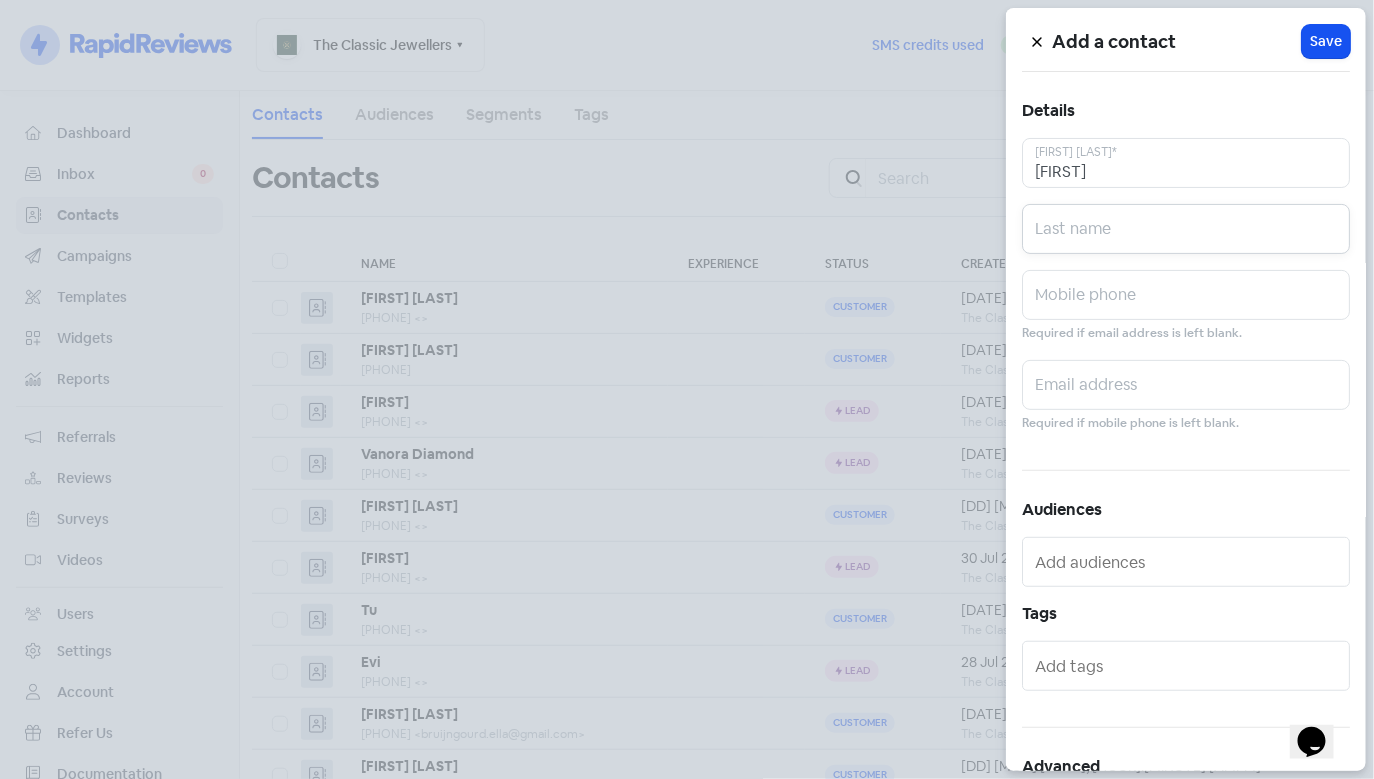 click at bounding box center (1186, 229) 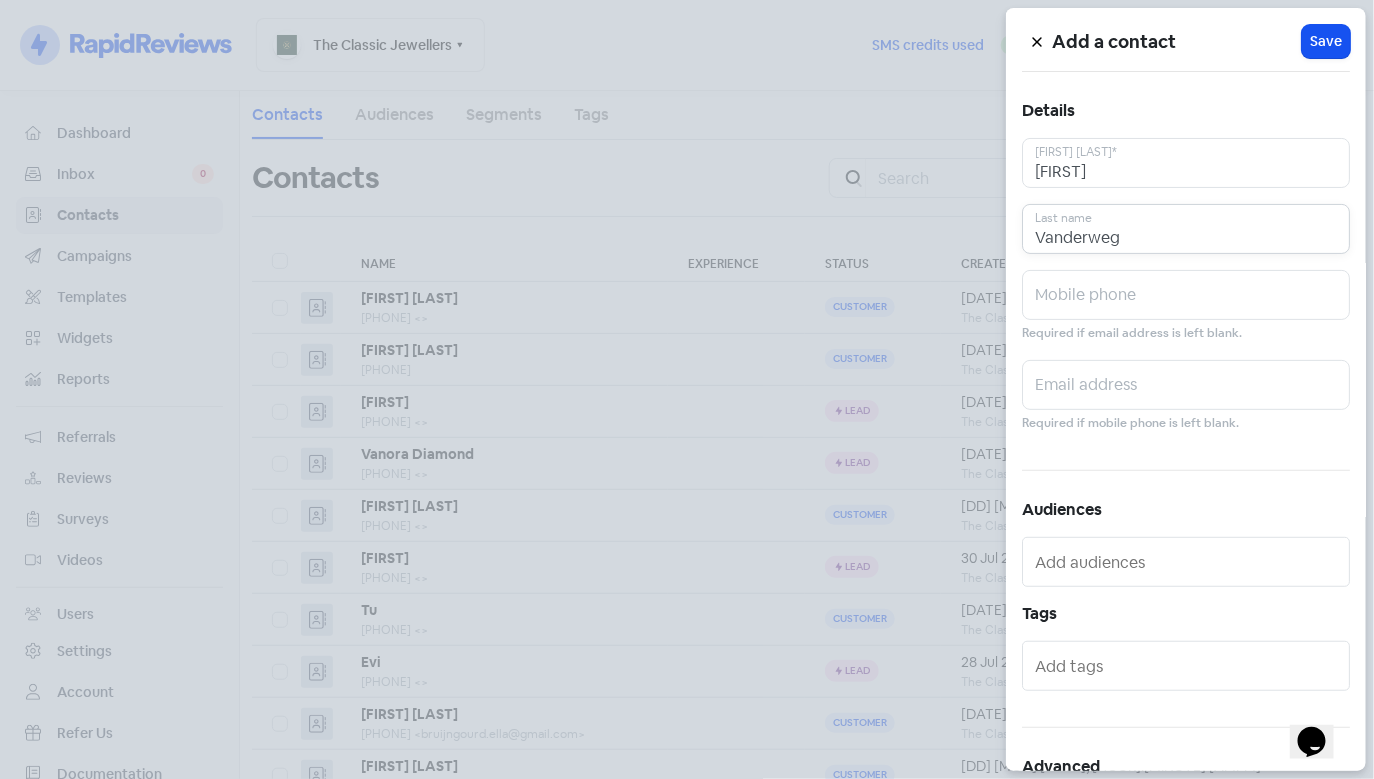 type on "Vanderweg" 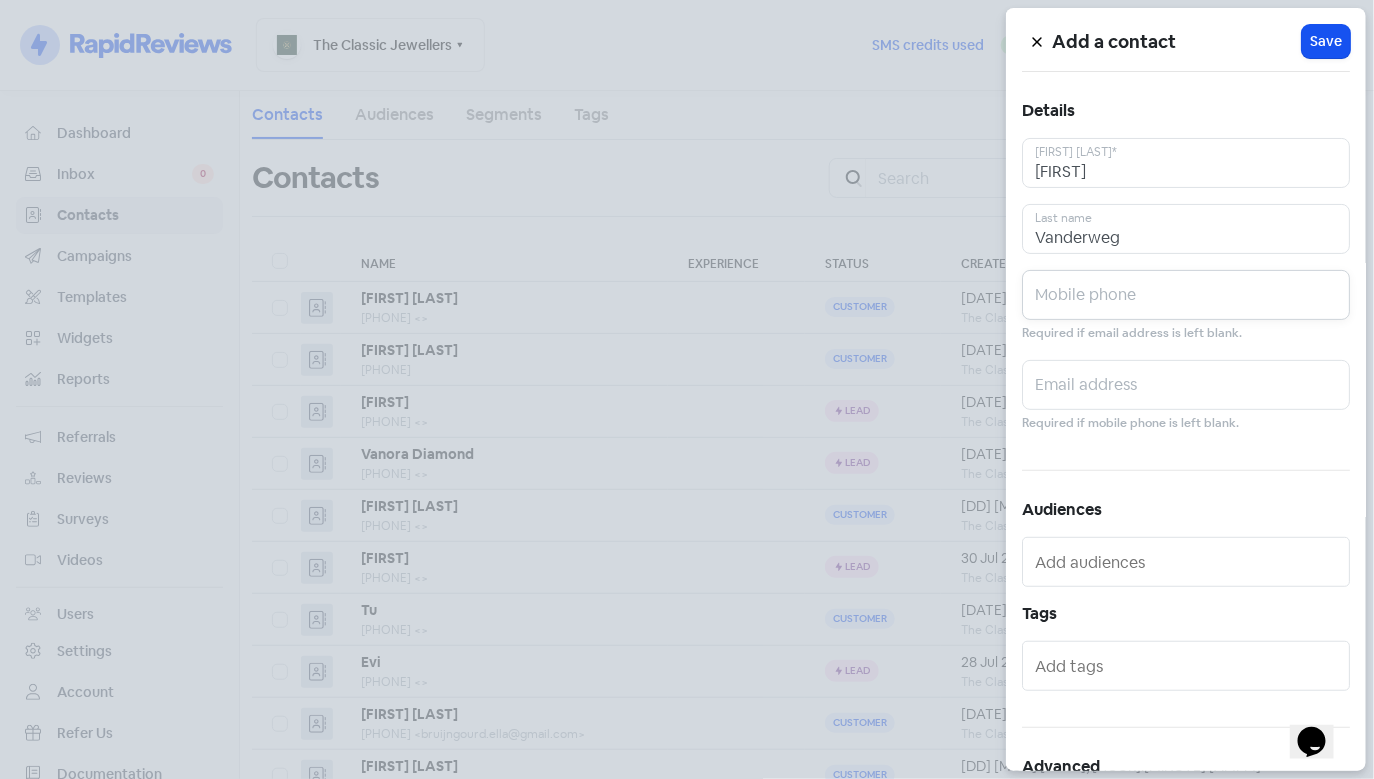 click at bounding box center (1186, 295) 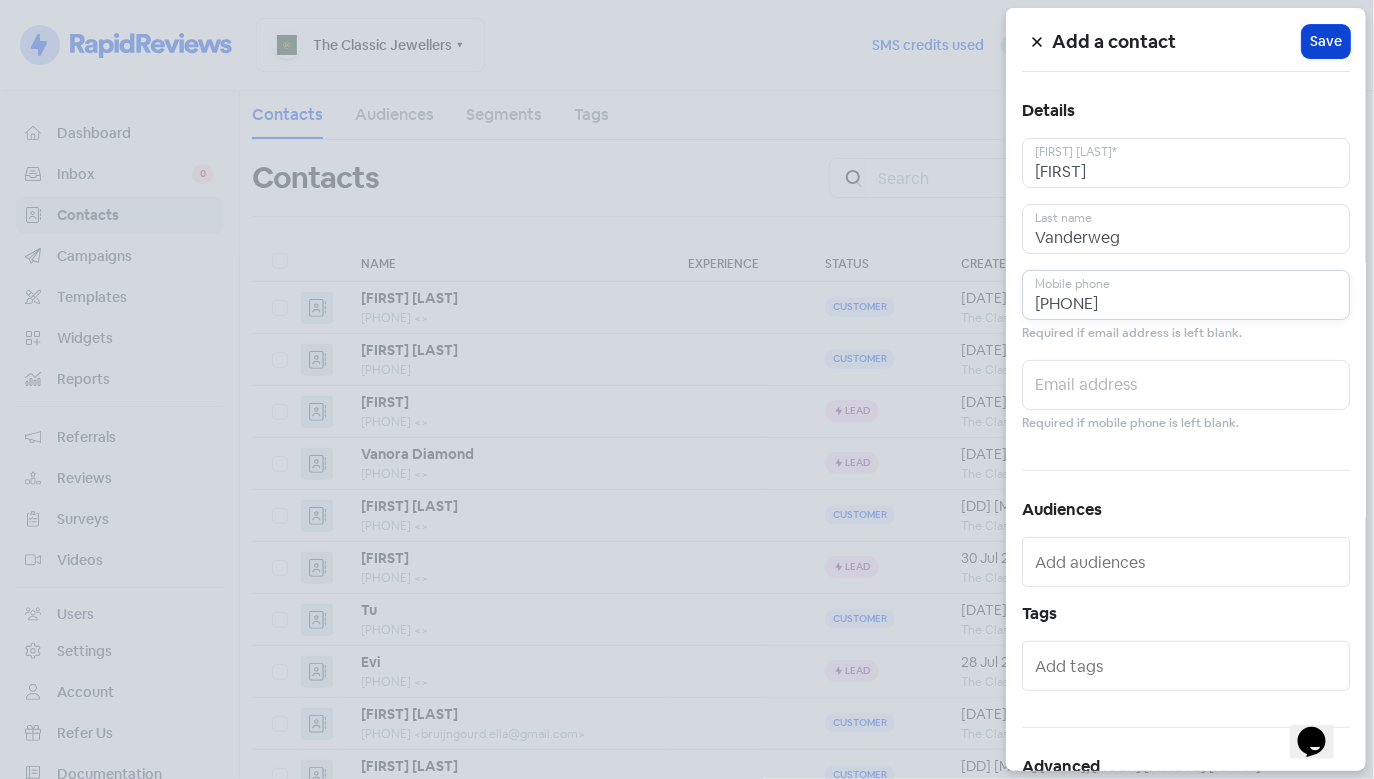 type on "0400803326" 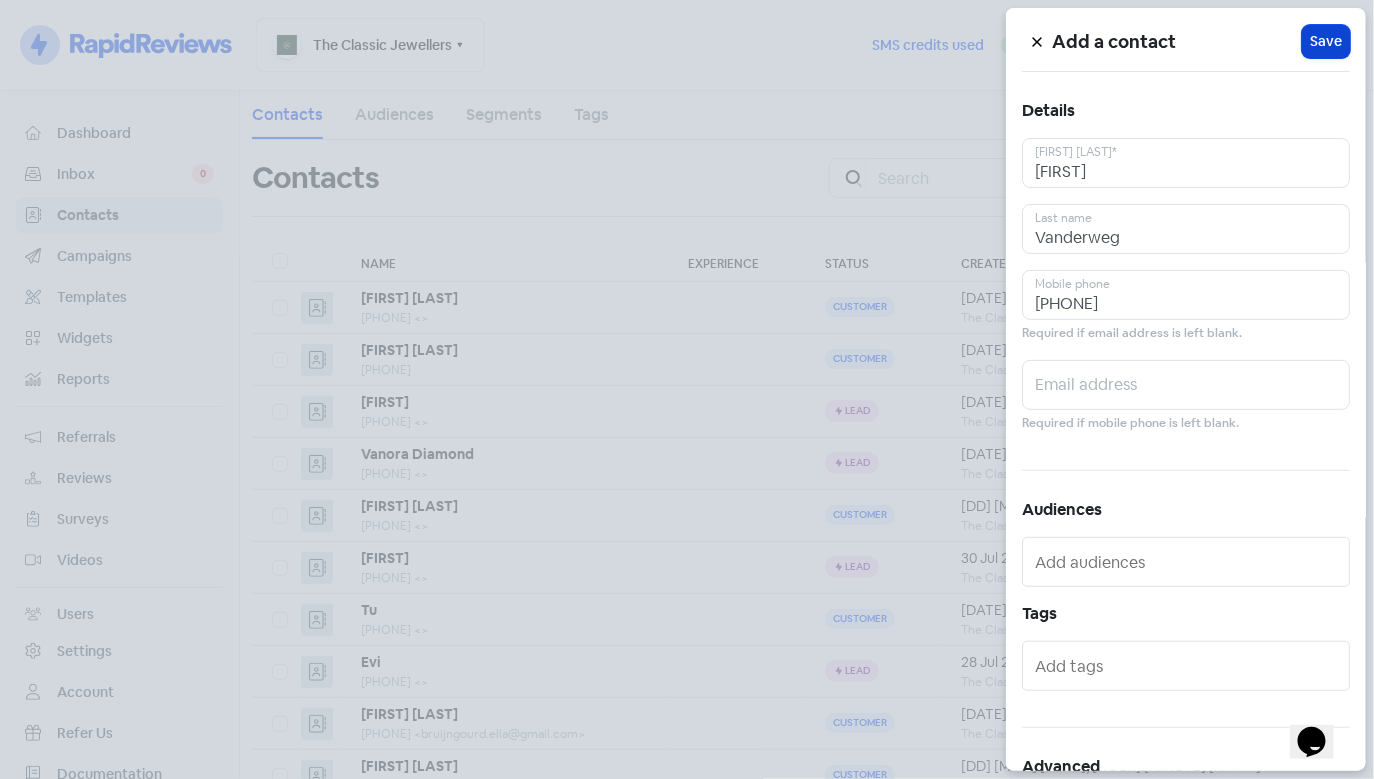 click on "Icon For Loading Save" at bounding box center (1326, 41) 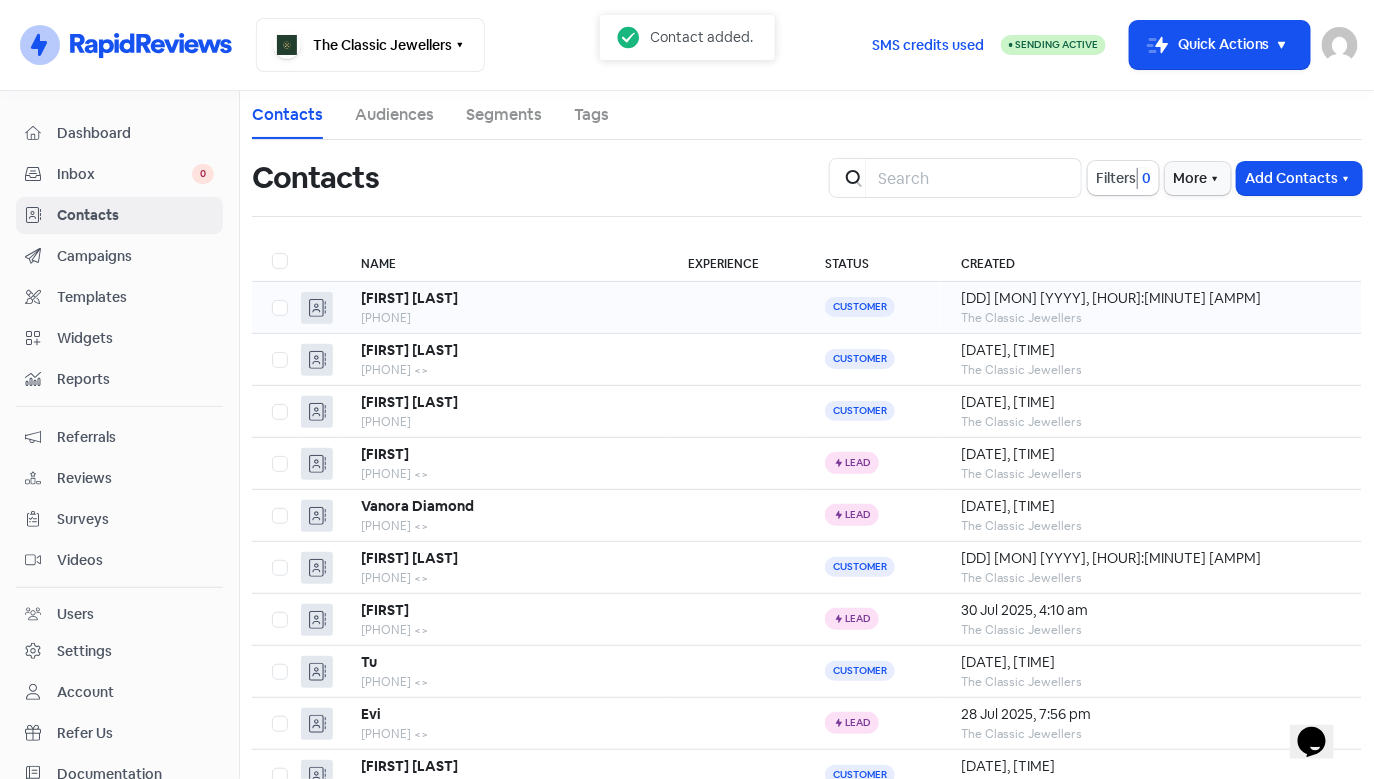 click on "[FIRST] [LAST]" at bounding box center [409, 298] 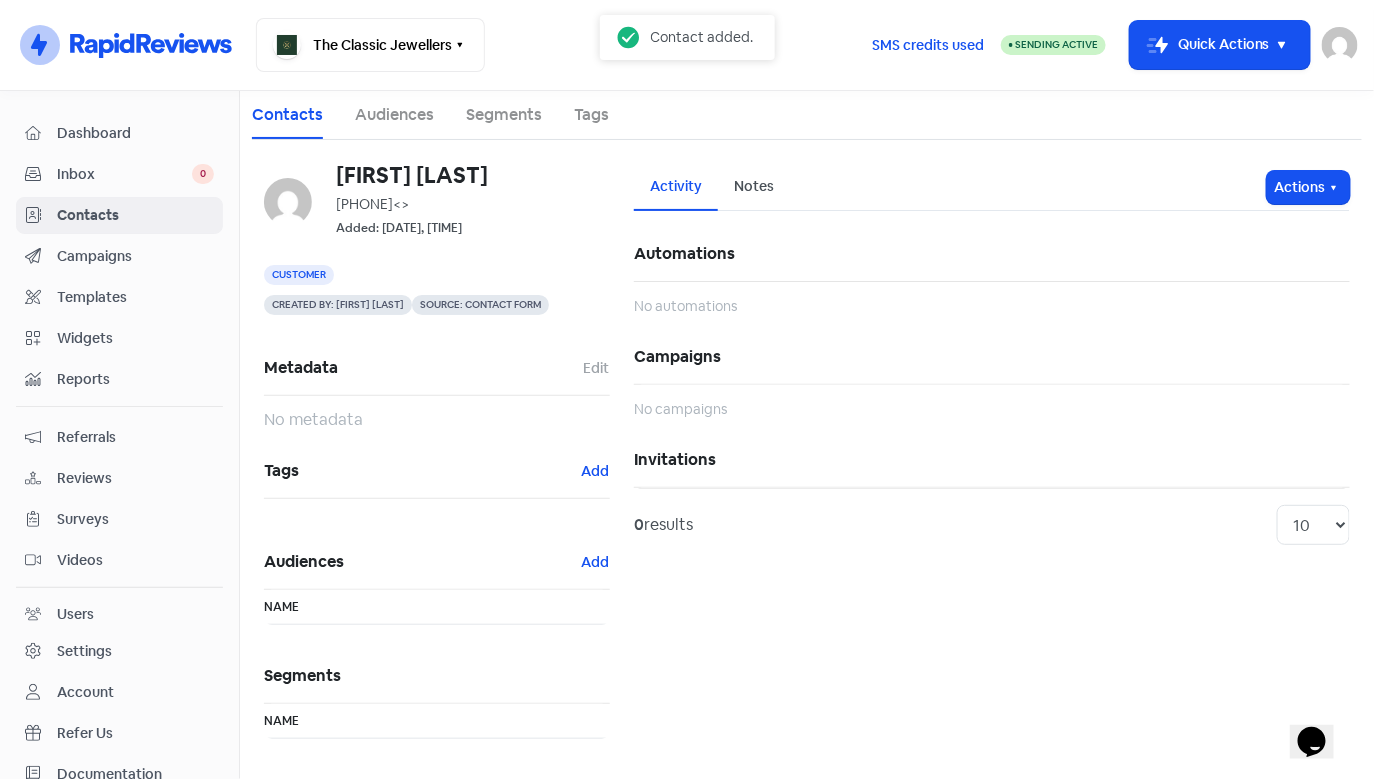 click on "Inbox" at bounding box center (124, 174) 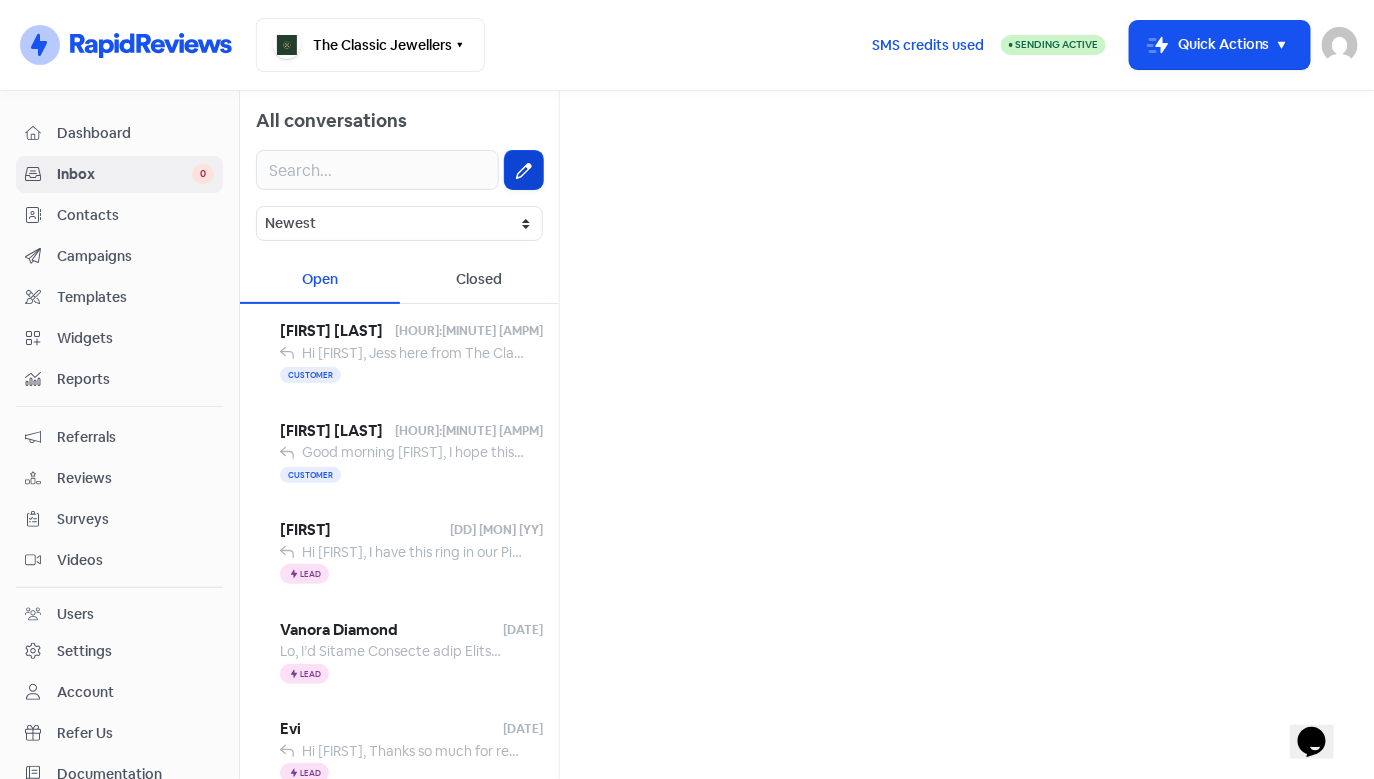 click 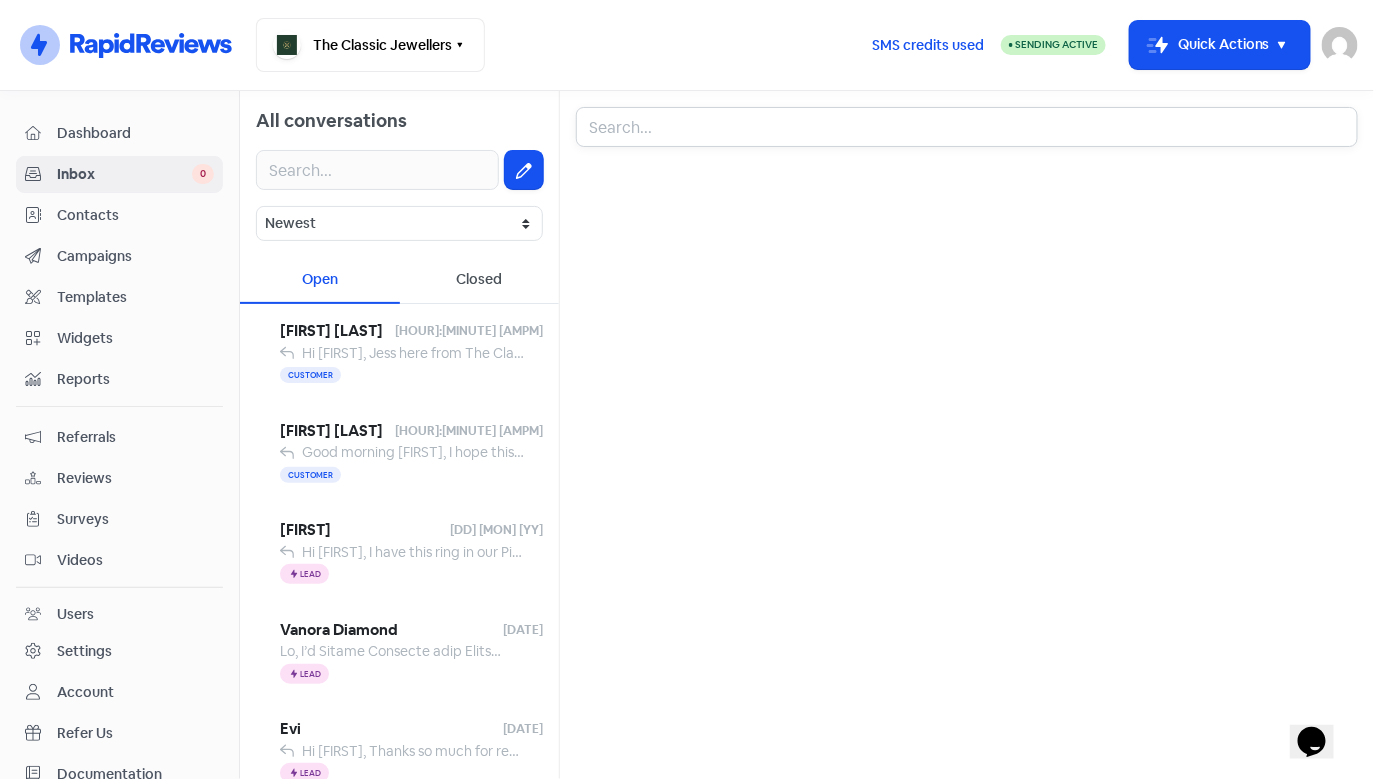 click at bounding box center (967, 127) 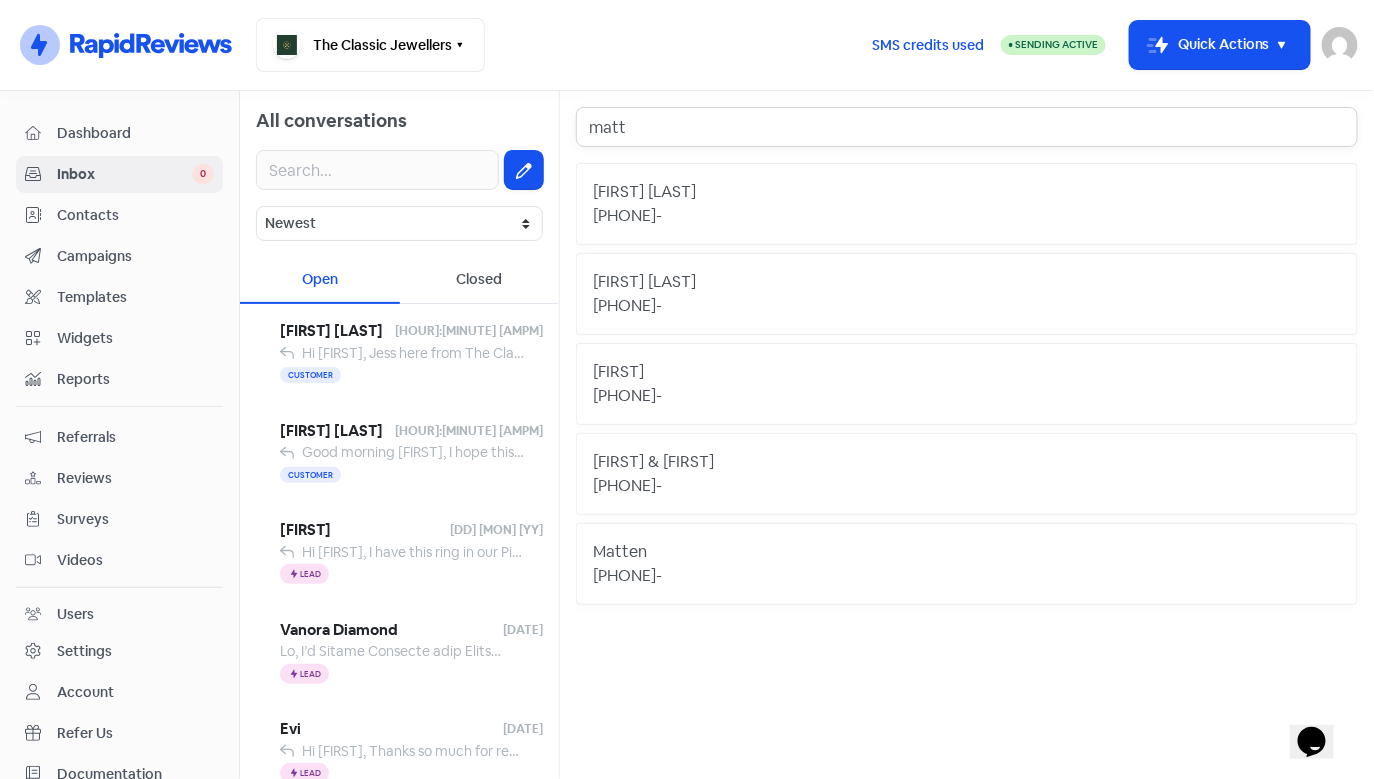 type on "matt" 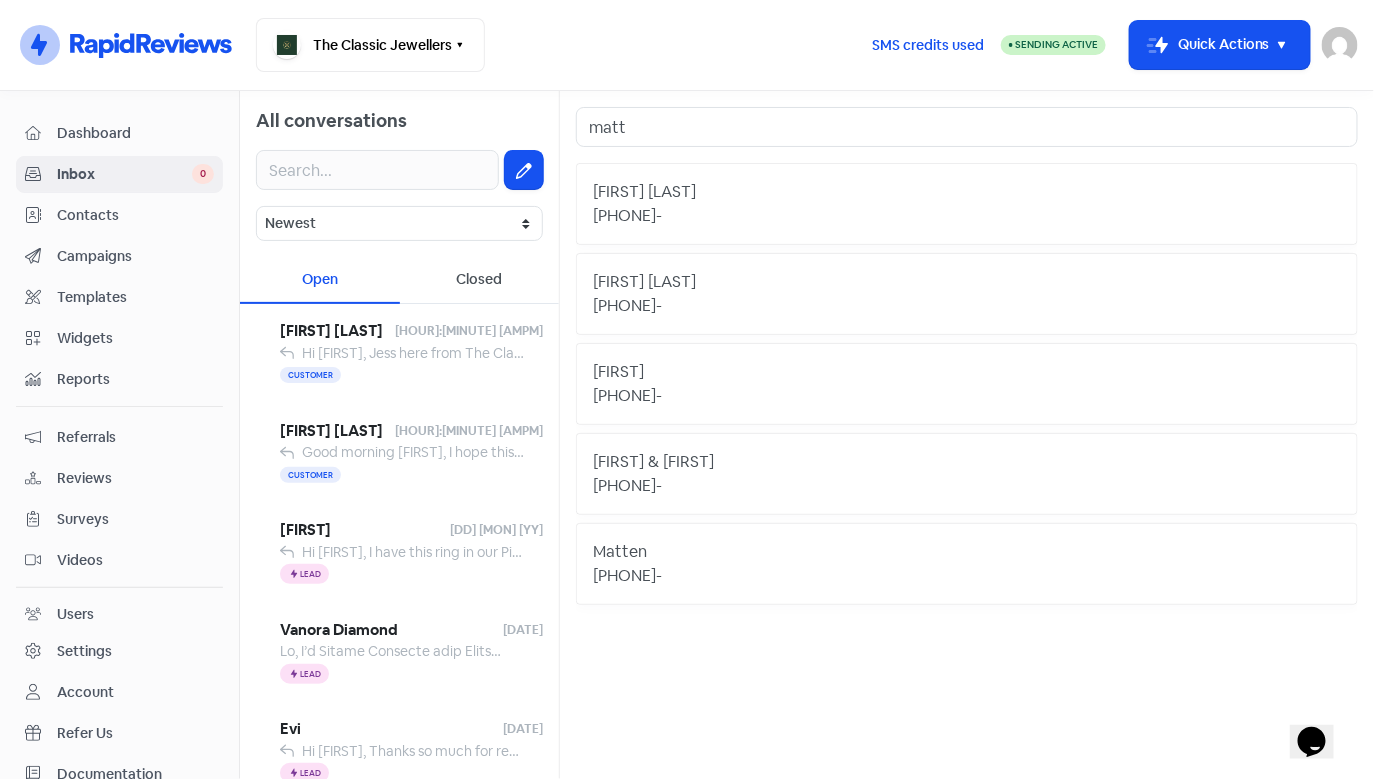 click on "[FIRST] [LAST]" at bounding box center [967, 192] 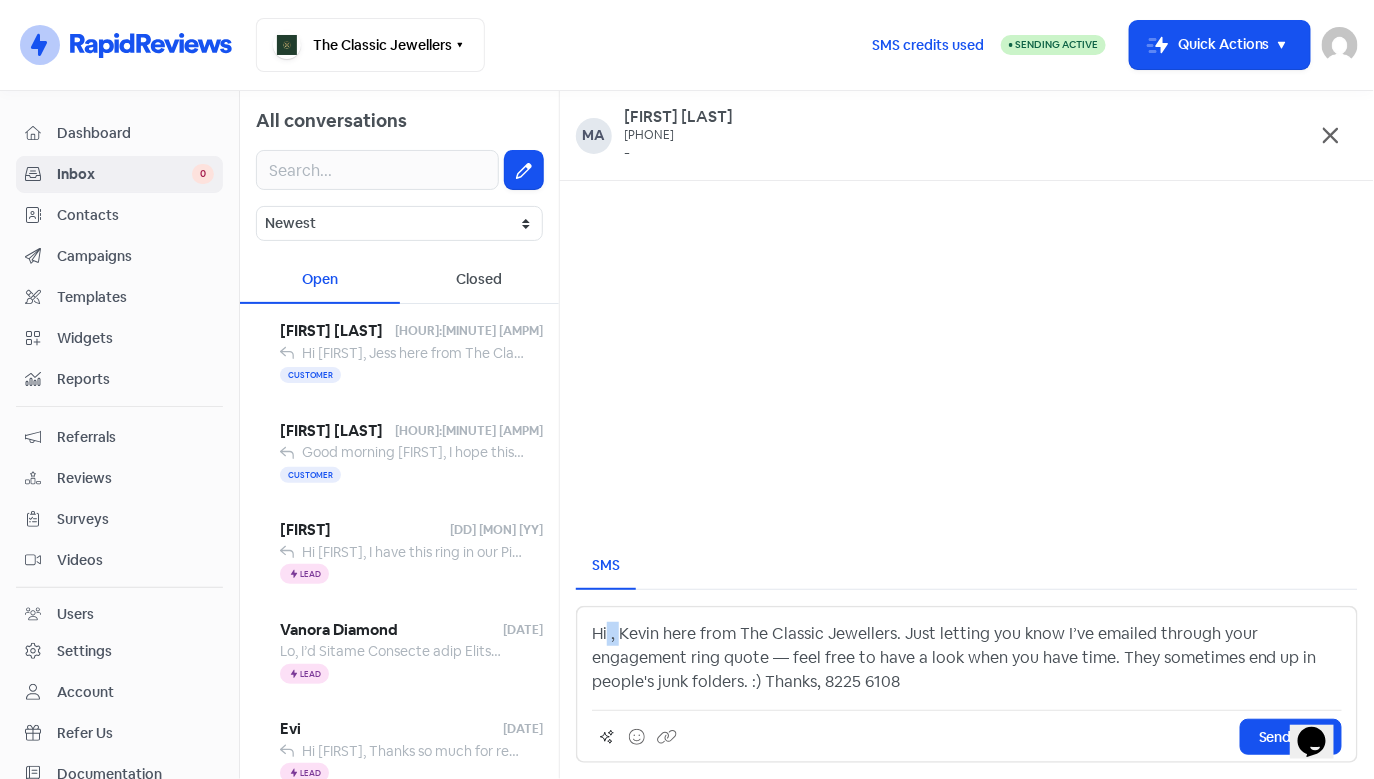 drag, startPoint x: 627, startPoint y: 637, endPoint x: 606, endPoint y: 635, distance: 21.095022 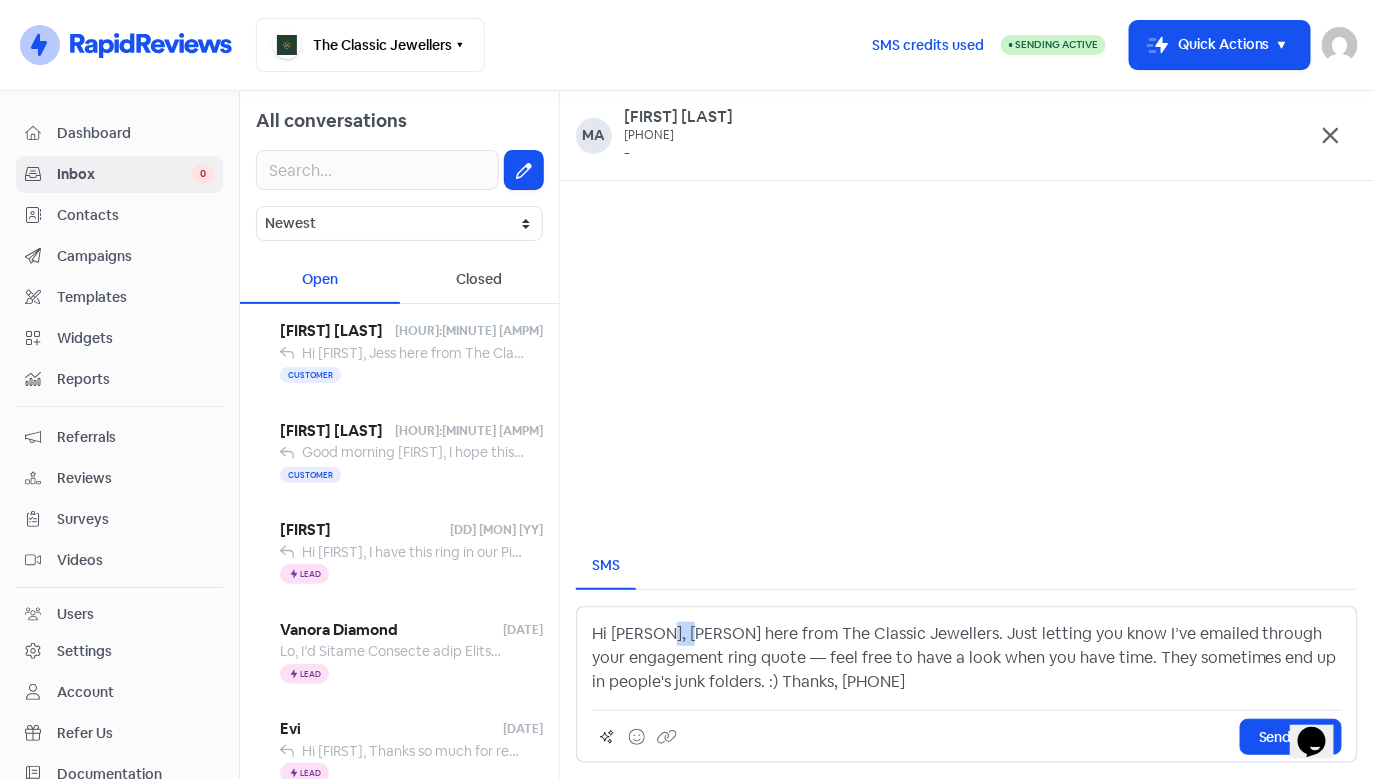 drag, startPoint x: 693, startPoint y: 642, endPoint x: 664, endPoint y: 643, distance: 29.017237 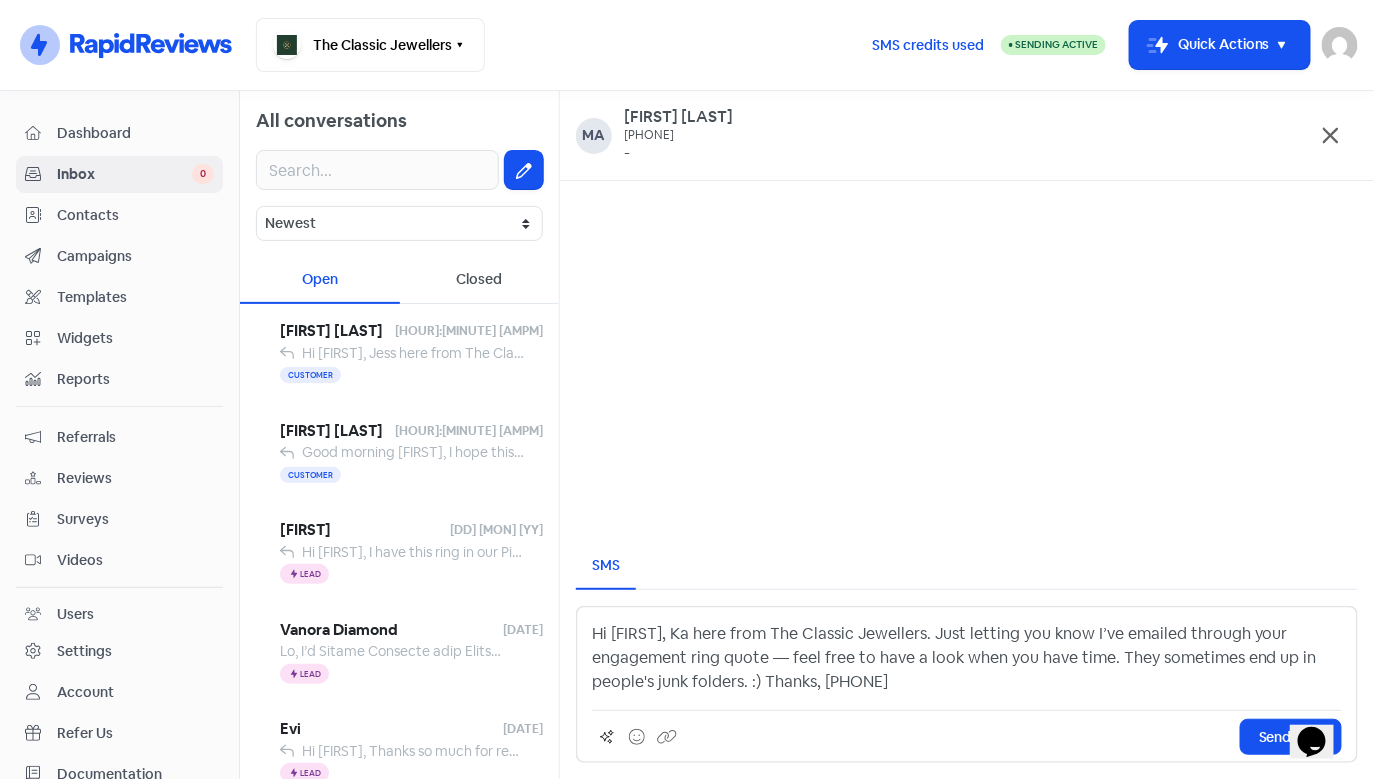 click on "Hi [FIRST], Ka here from The Classic Jewellers. Just letting you know I’ve emailed through your engagement ring quote — feel free to have a look when you have time. They sometimes end up in people's junk folders. :) Thanks, [PHONE]" at bounding box center (967, 658) 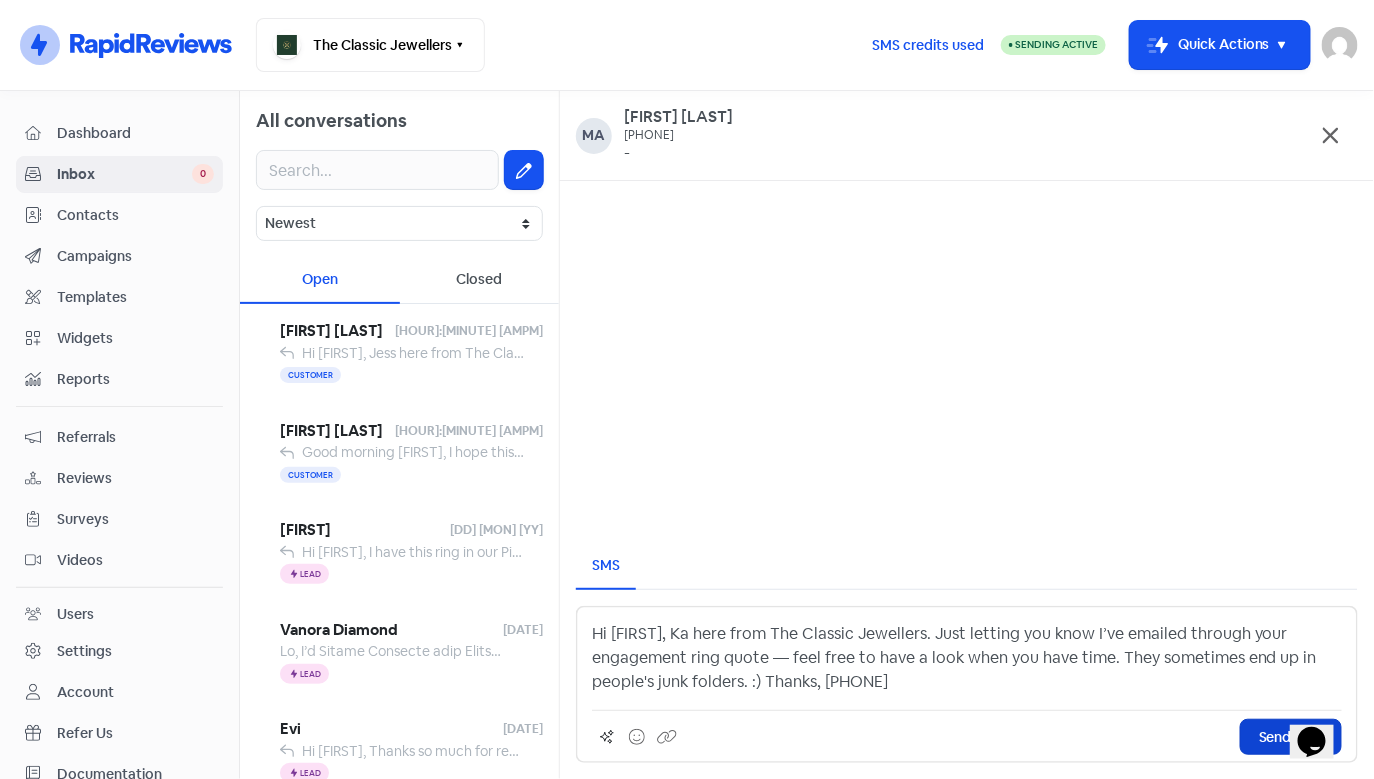 click on "Send SMS" at bounding box center (1291, 737) 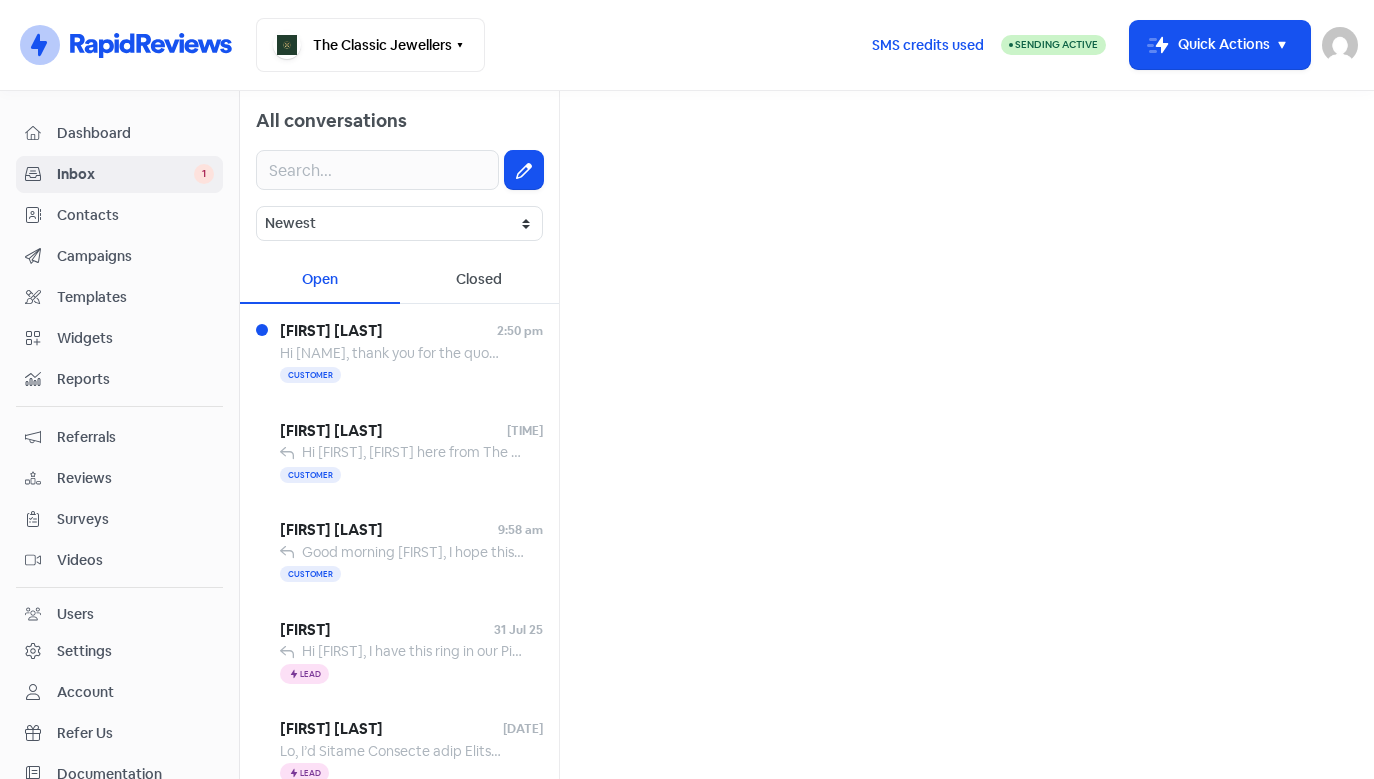 scroll, scrollTop: 0, scrollLeft: 0, axis: both 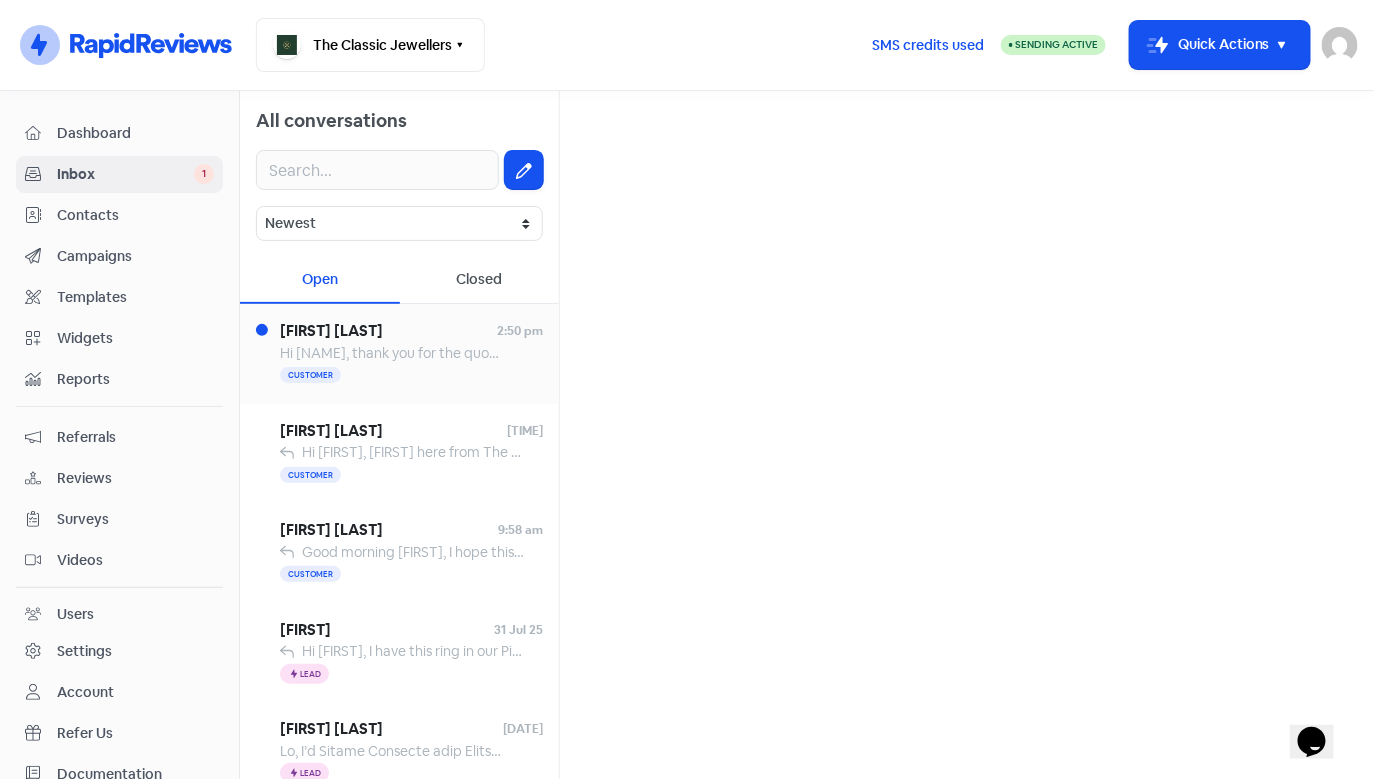 click on "Hi [NAME], thank you for the quote and your time today. Just want to confirm I can put a 20% deposit on a ring before the 7 day quote price ends? Cheers [FIRST]" at bounding box center [793, 353] 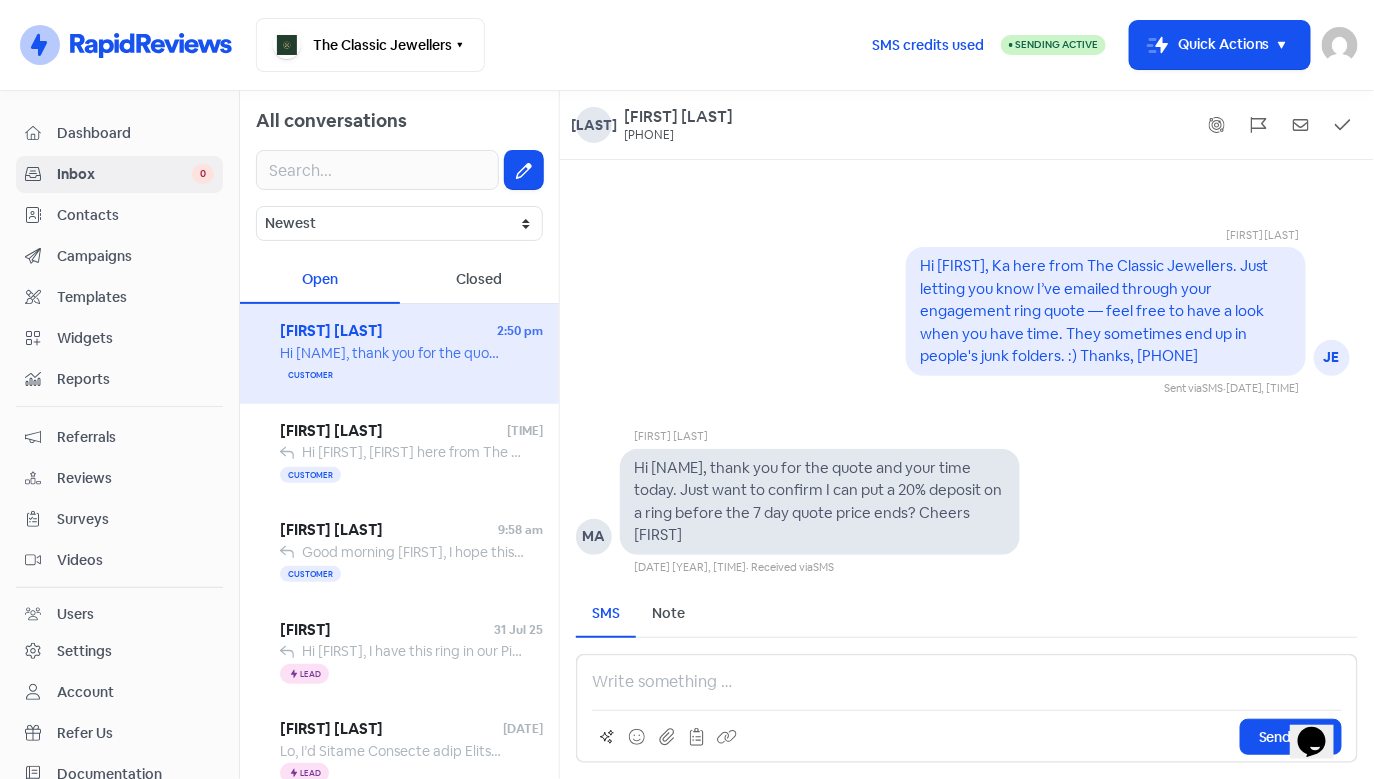 click on "Send SMS" at bounding box center (967, 708) 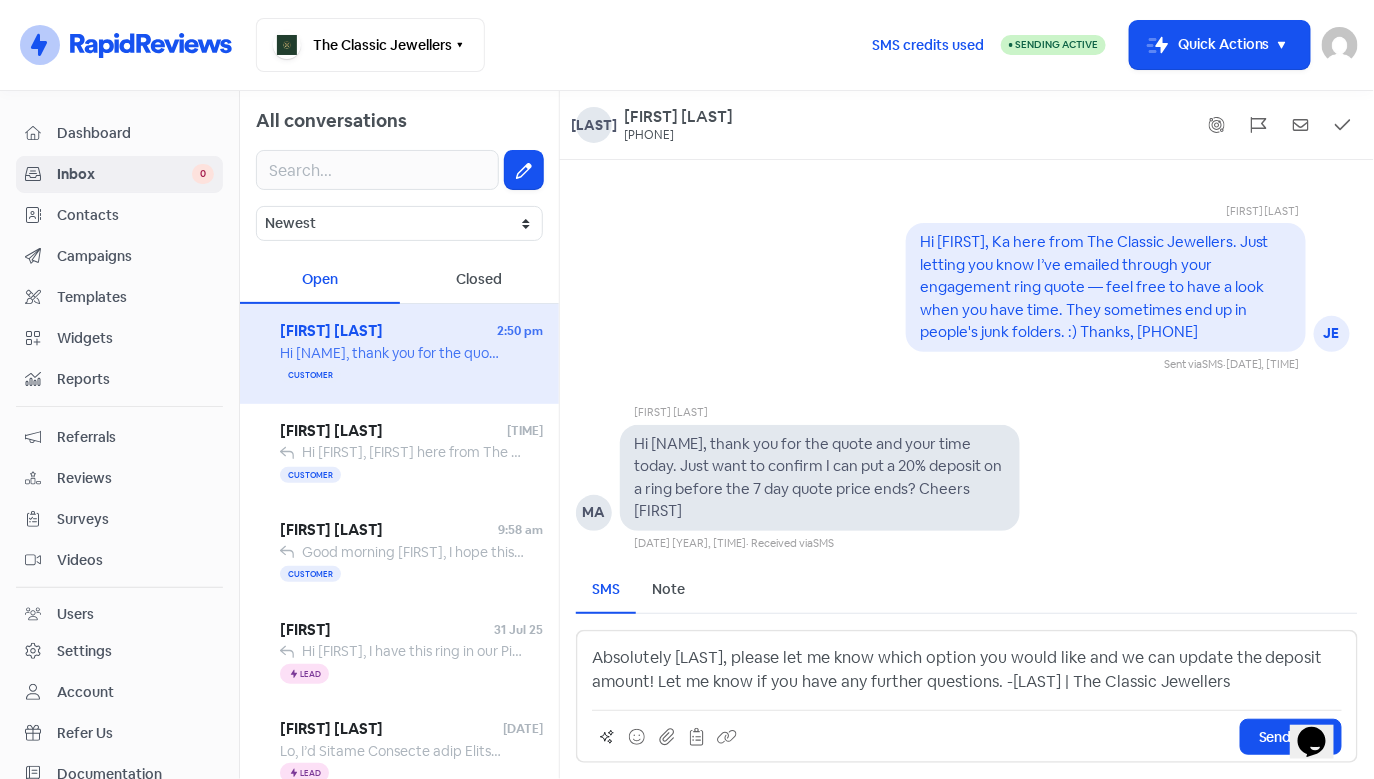 click on "Absolutely [LAST], please let me know which option you would like and we can update the deposit amount! Let me know if you have any further questions. -[LAST] | The Classic Jewellers" at bounding box center [967, 670] 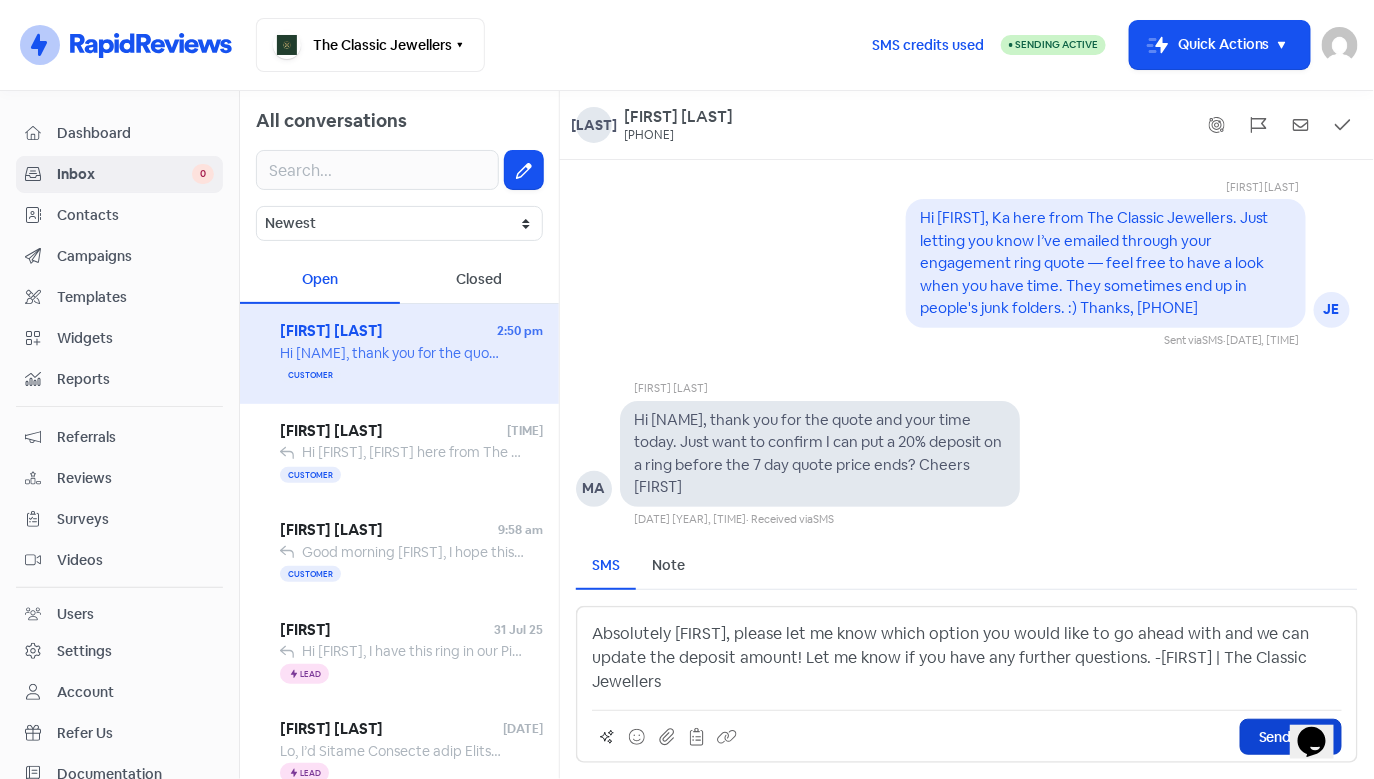 click on "Send SMS" at bounding box center [1291, 737] 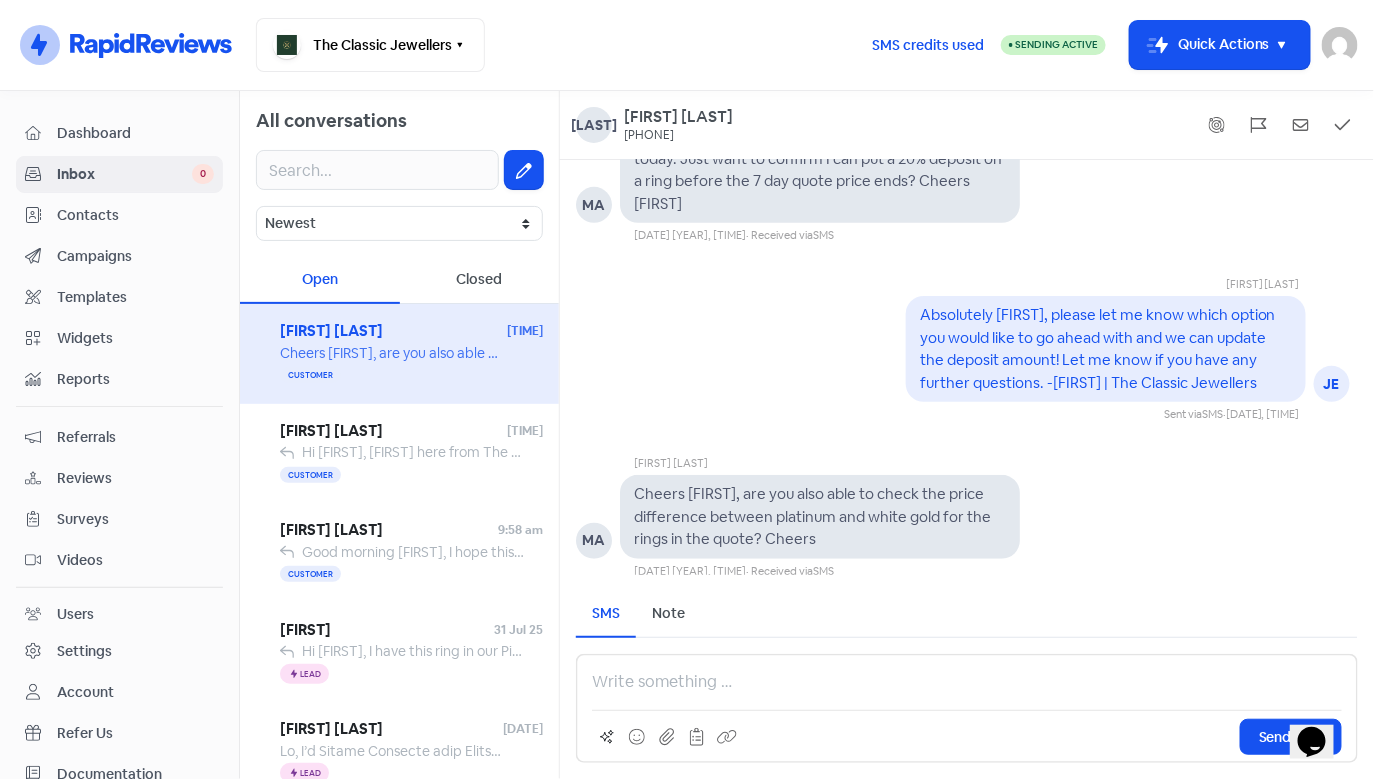 scroll, scrollTop: 0, scrollLeft: 0, axis: both 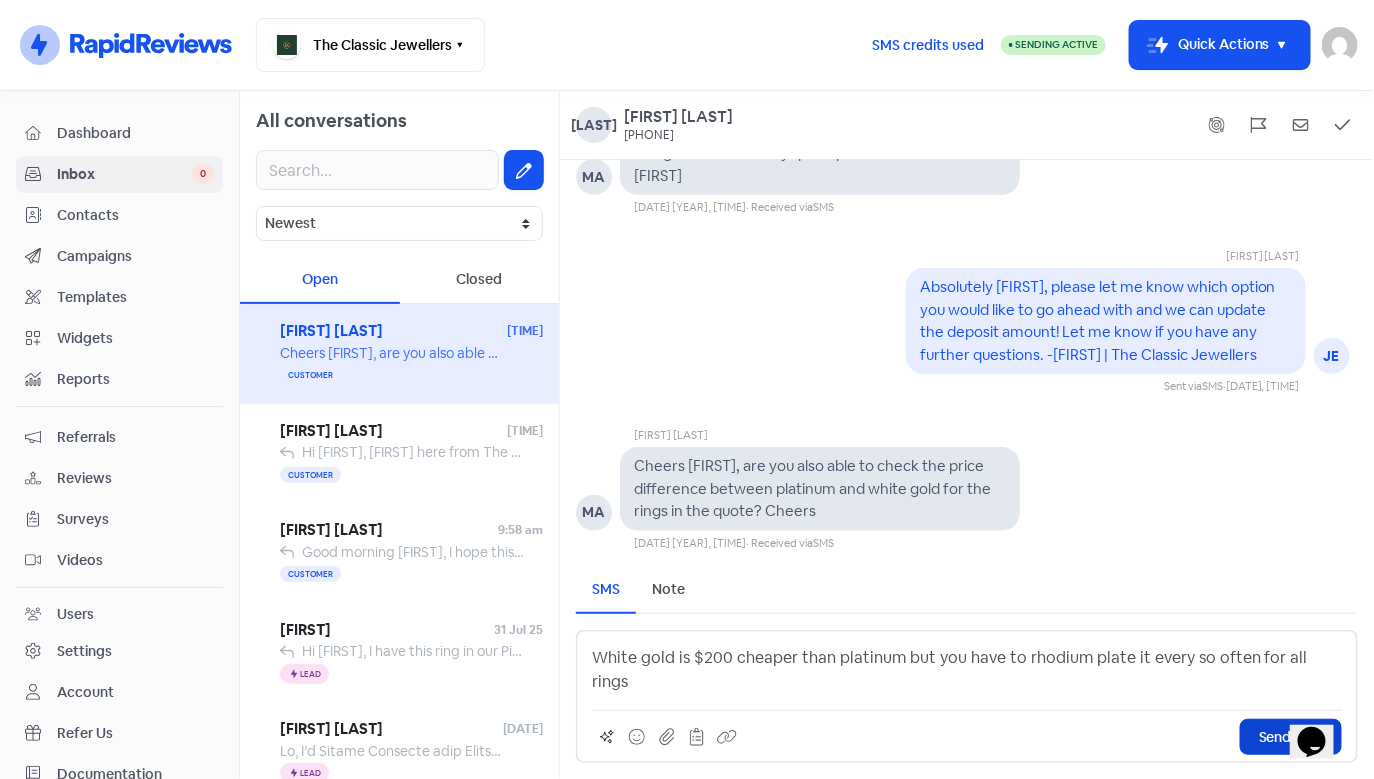 click on "Send SMS" at bounding box center (1291, 737) 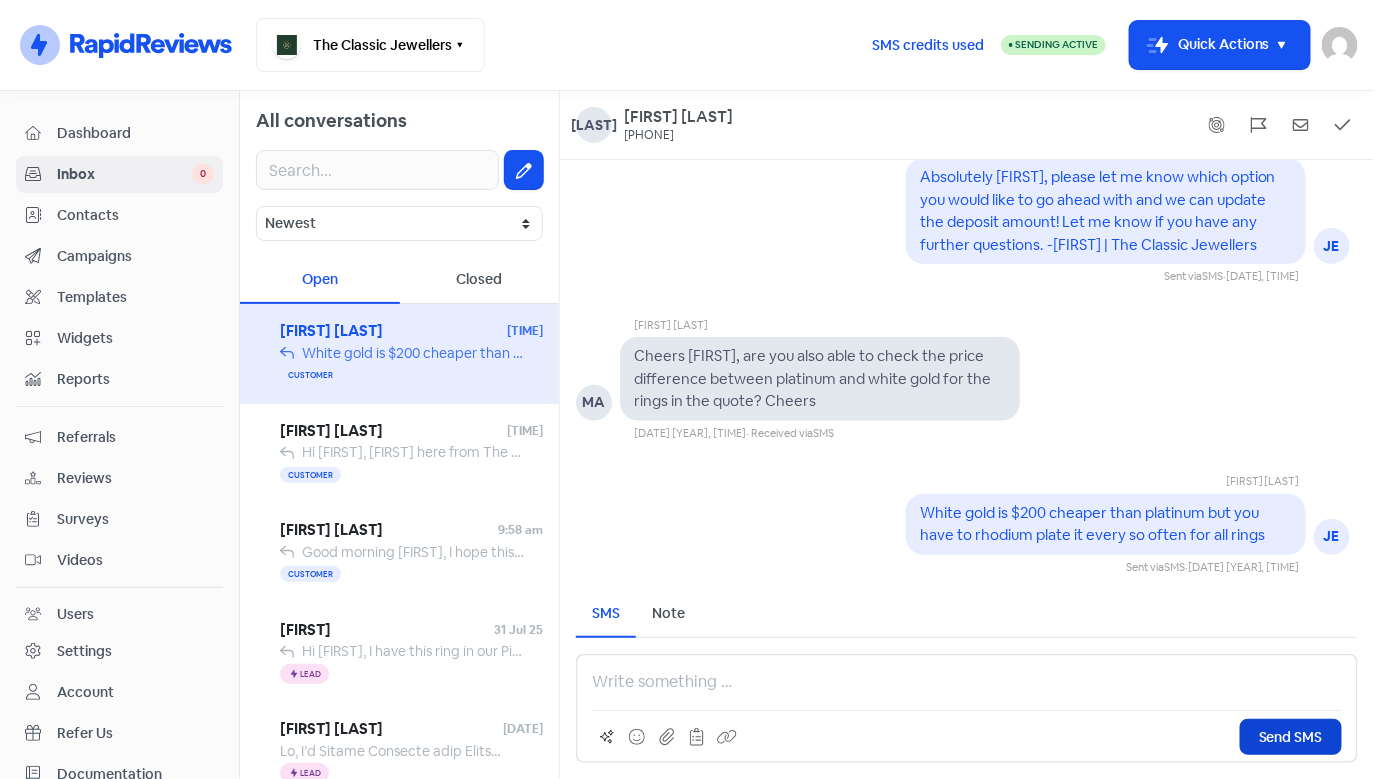click on "Closed" at bounding box center (480, 280) 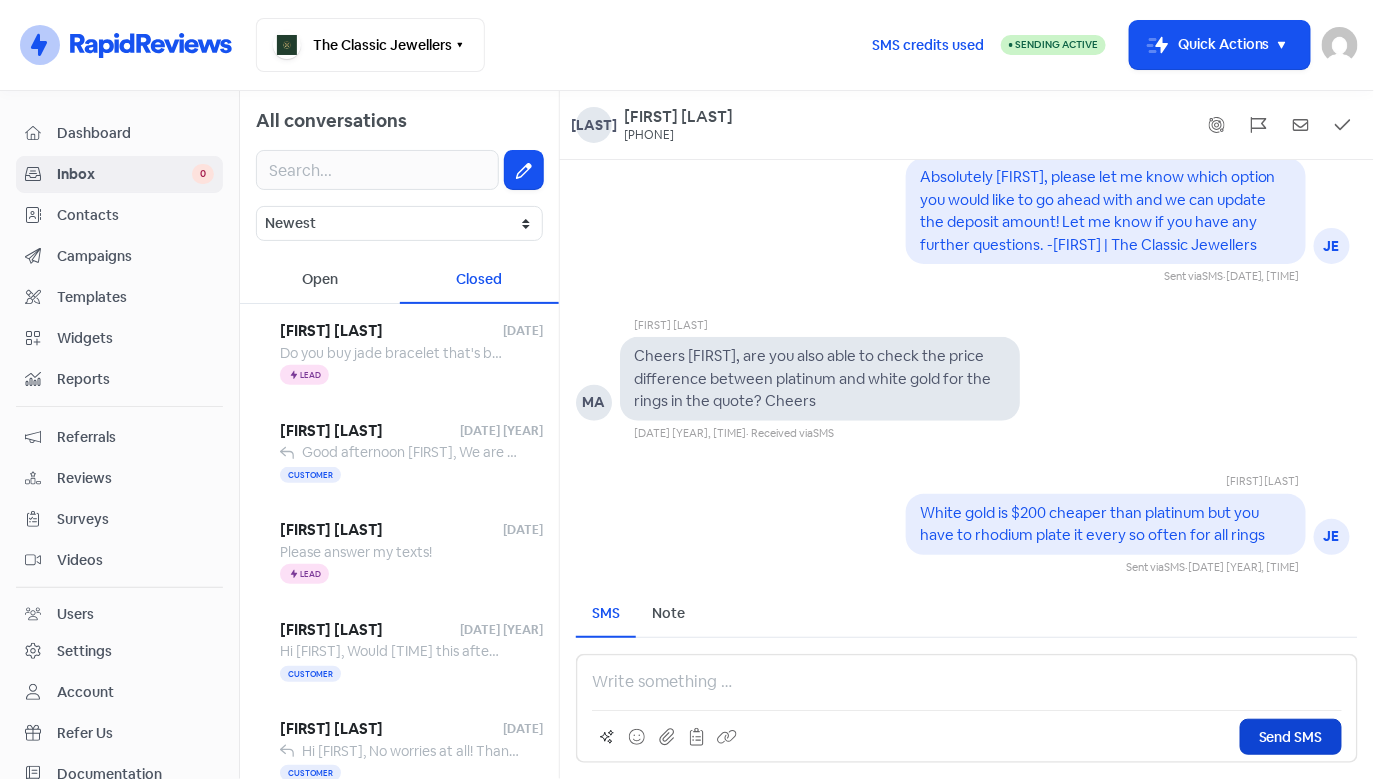 click on "Open" at bounding box center (320, 280) 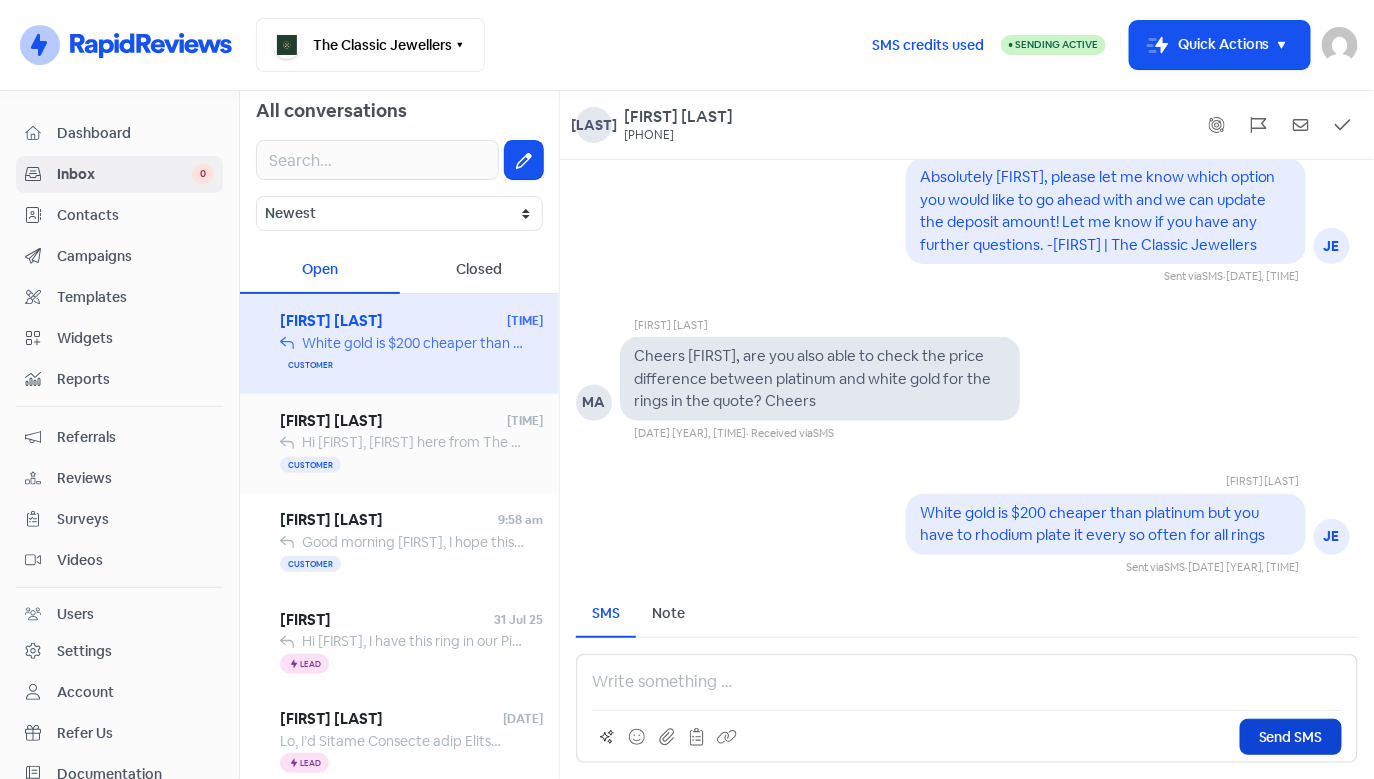 scroll, scrollTop: 0, scrollLeft: 0, axis: both 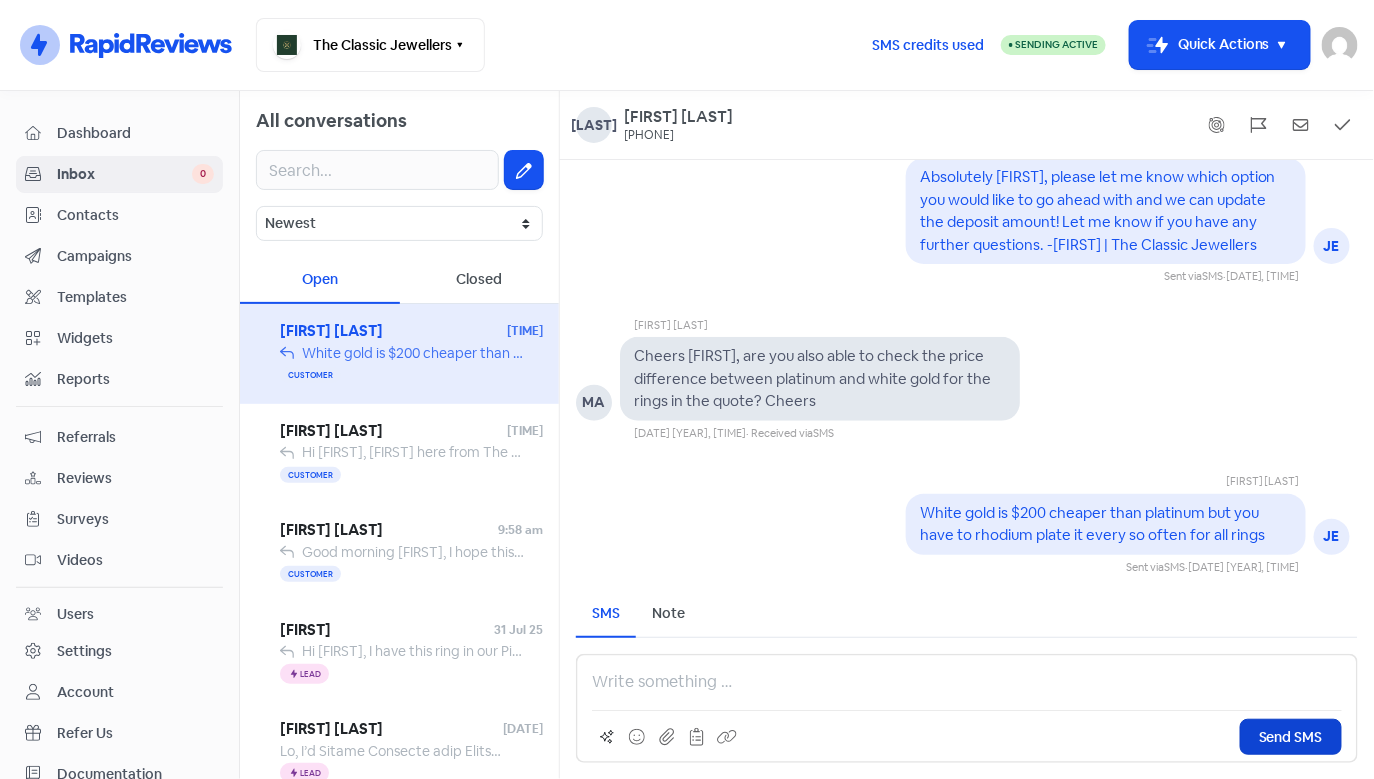 click on "Closed" at bounding box center (480, 280) 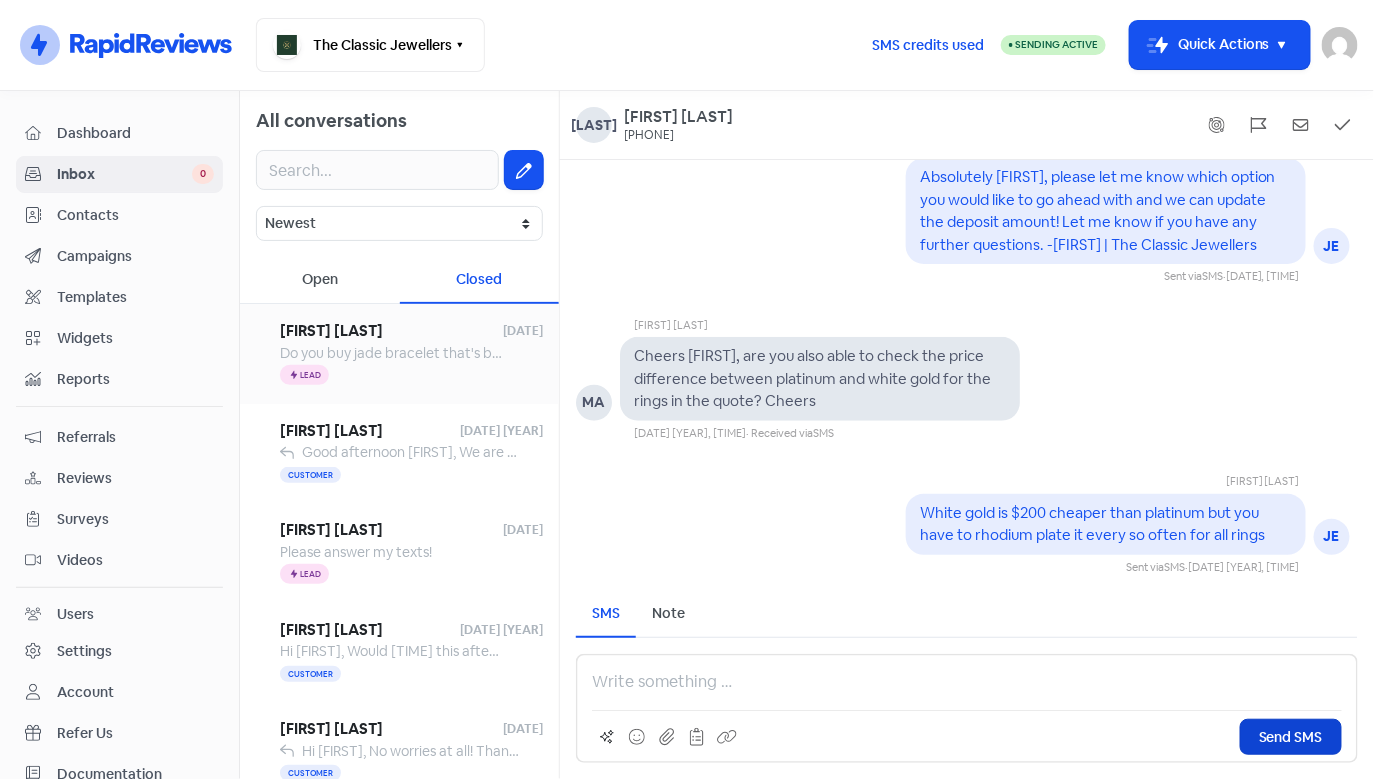 click on "Do you buy jade bracelet that's broken" at bounding box center (404, 353) 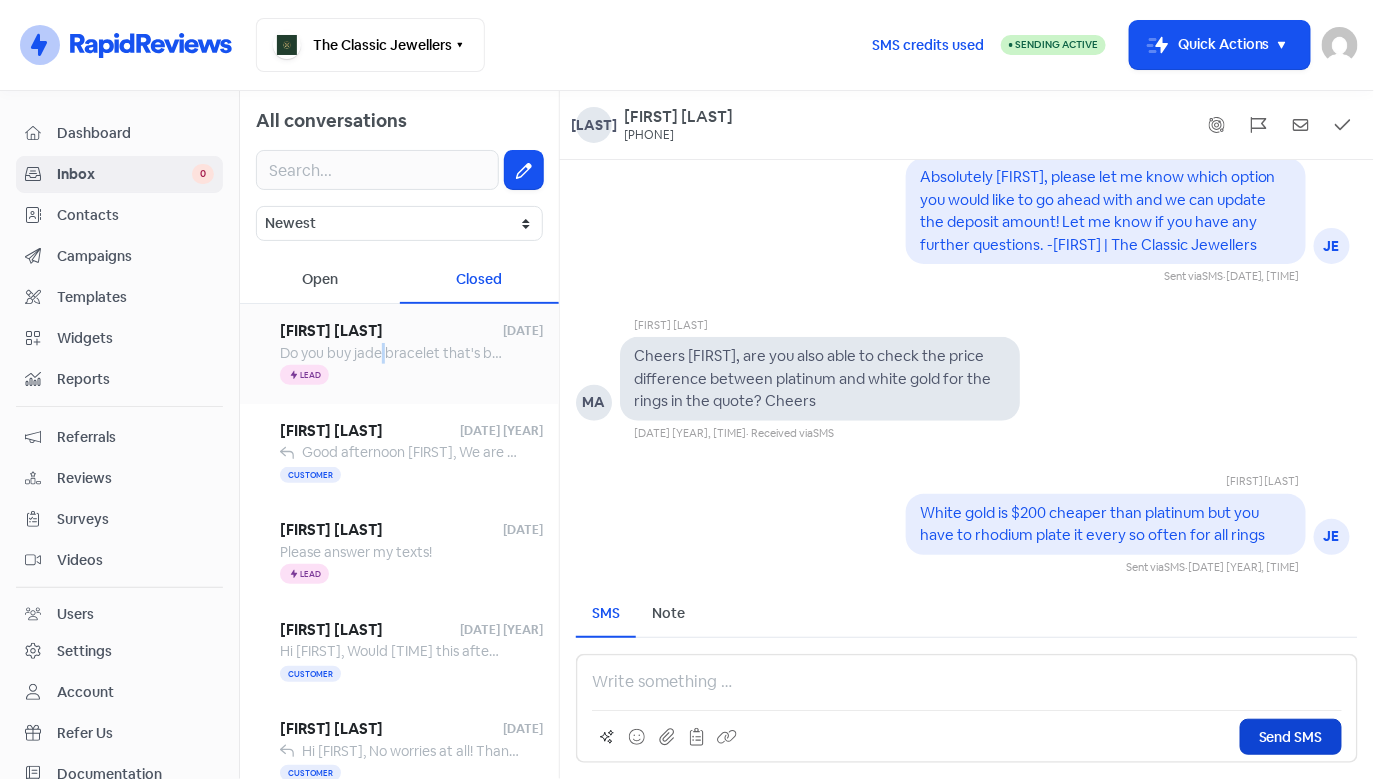 click on "Do you buy jade bracelet that's broken" at bounding box center (404, 353) 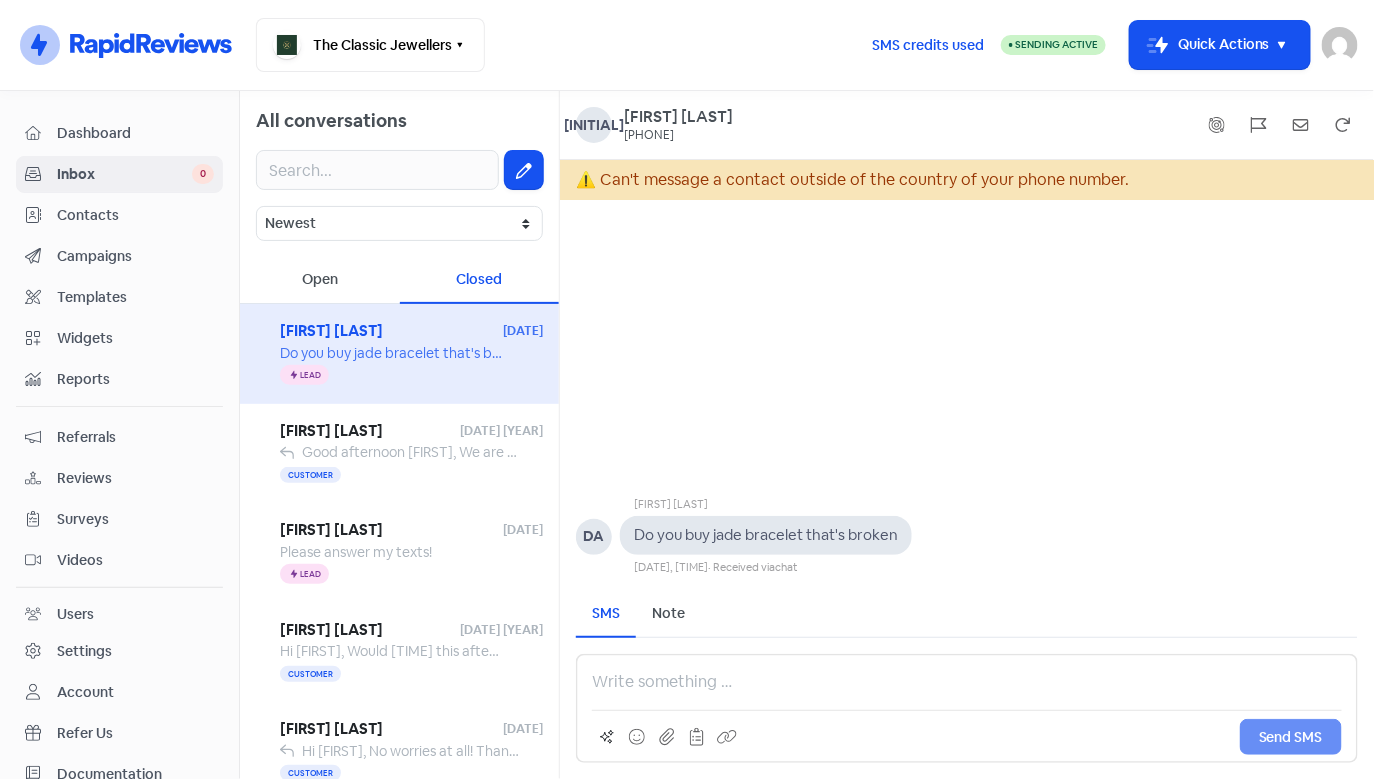 click on "Send SMS" at bounding box center [967, 708] 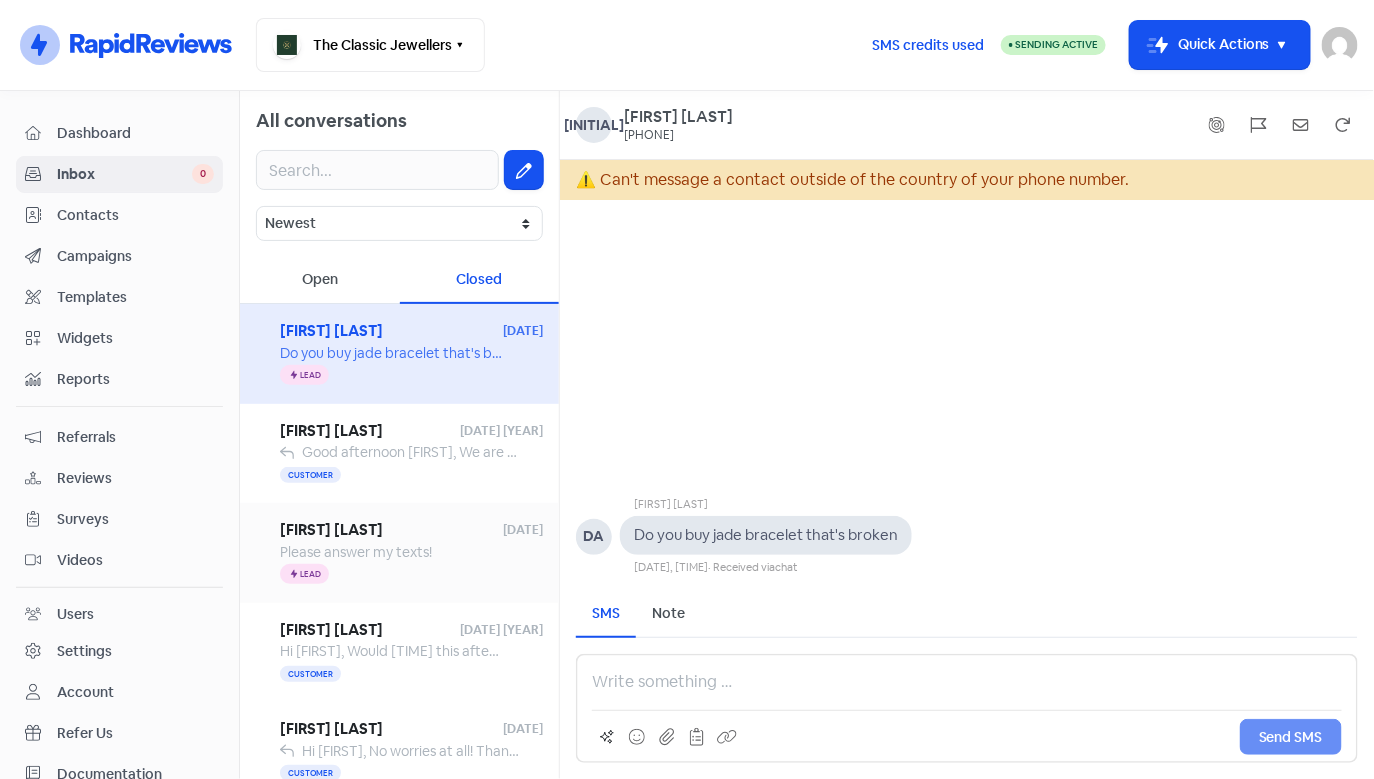 click on "Icon For Thunder Lead" at bounding box center [411, 575] 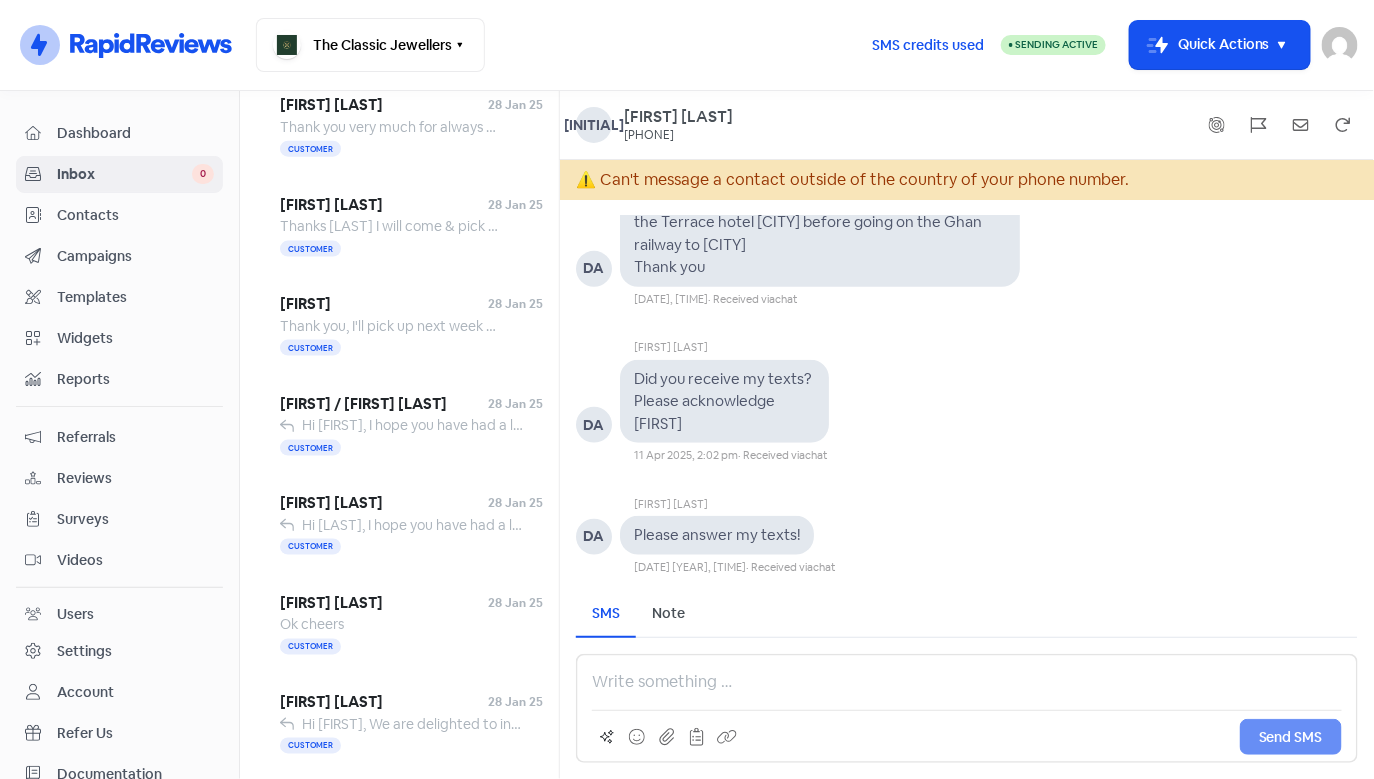scroll, scrollTop: 0, scrollLeft: 0, axis: both 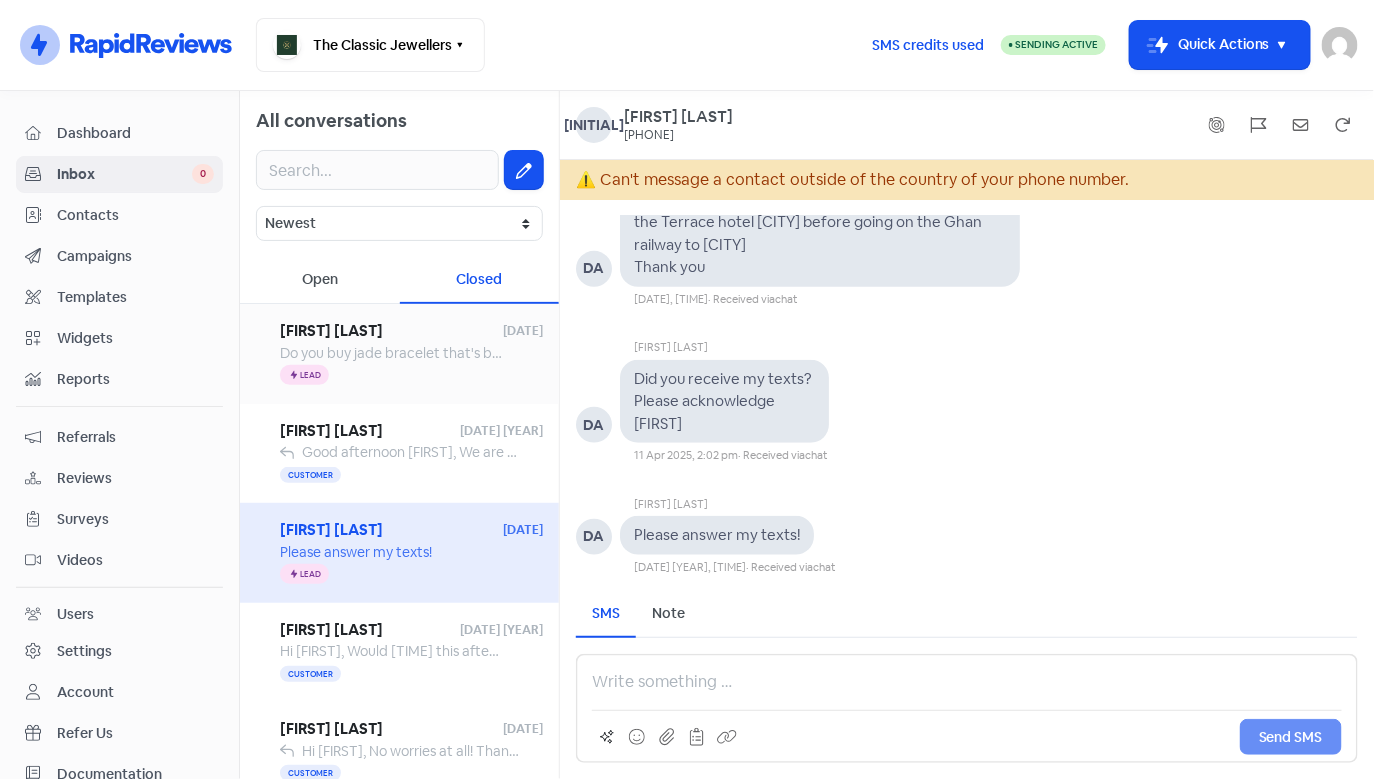 click on "Icon For Thunder Lead" at bounding box center [411, 376] 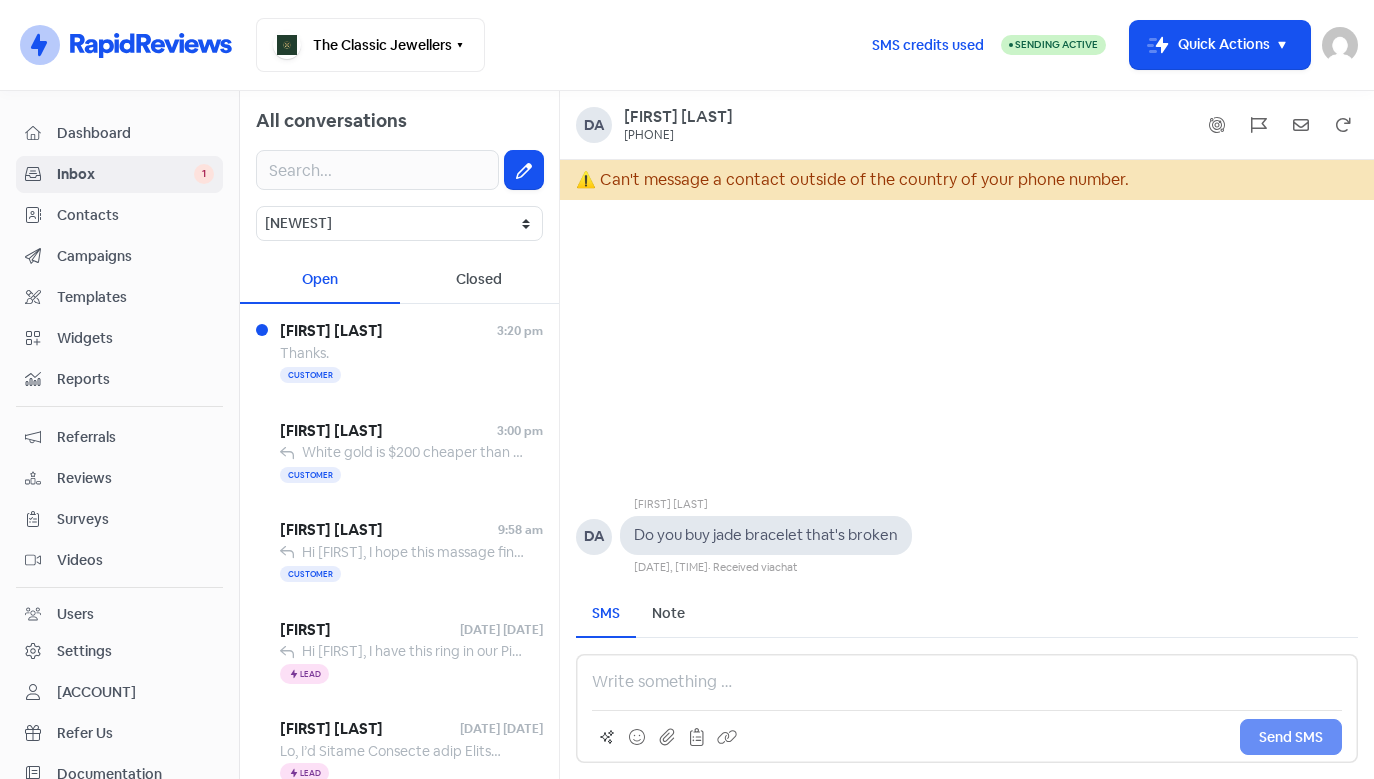 scroll, scrollTop: 0, scrollLeft: 0, axis: both 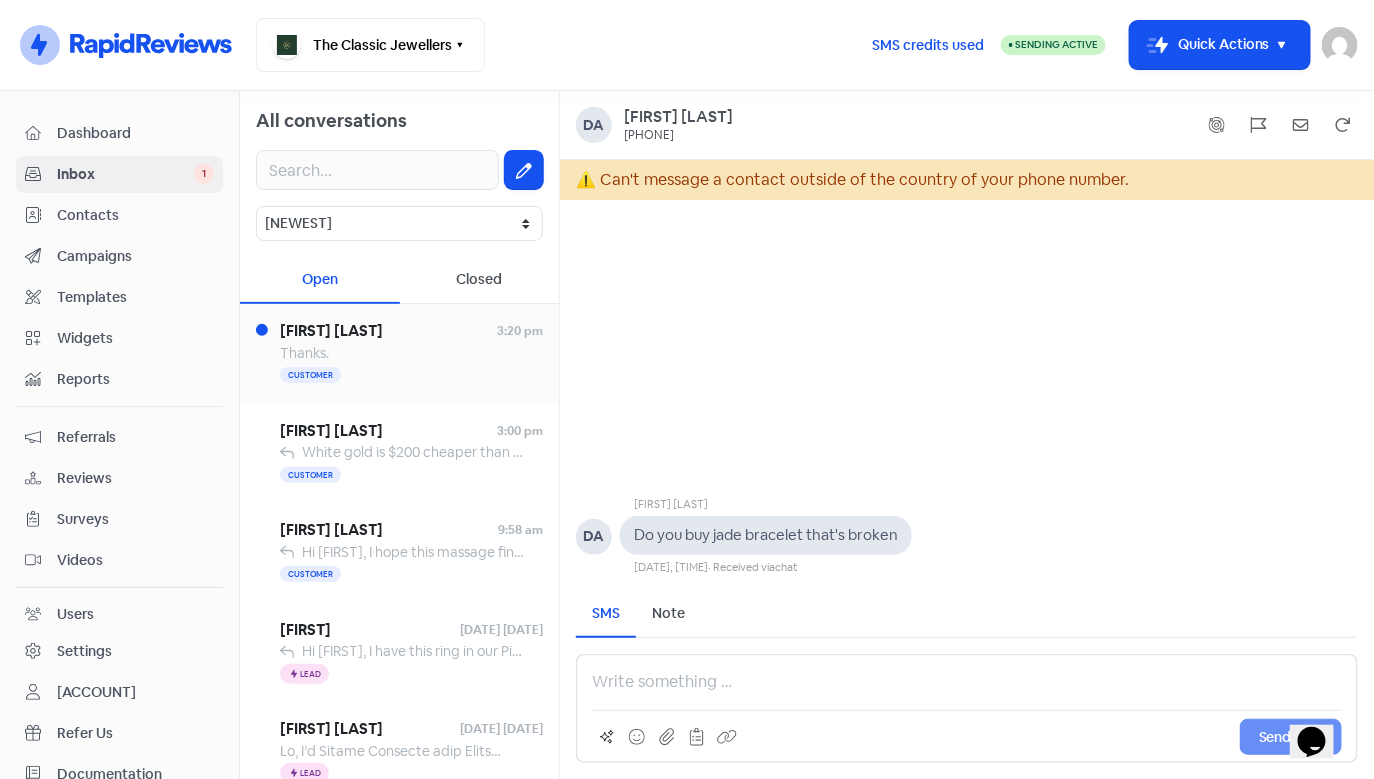 click on "Customer" at bounding box center (411, 376) 